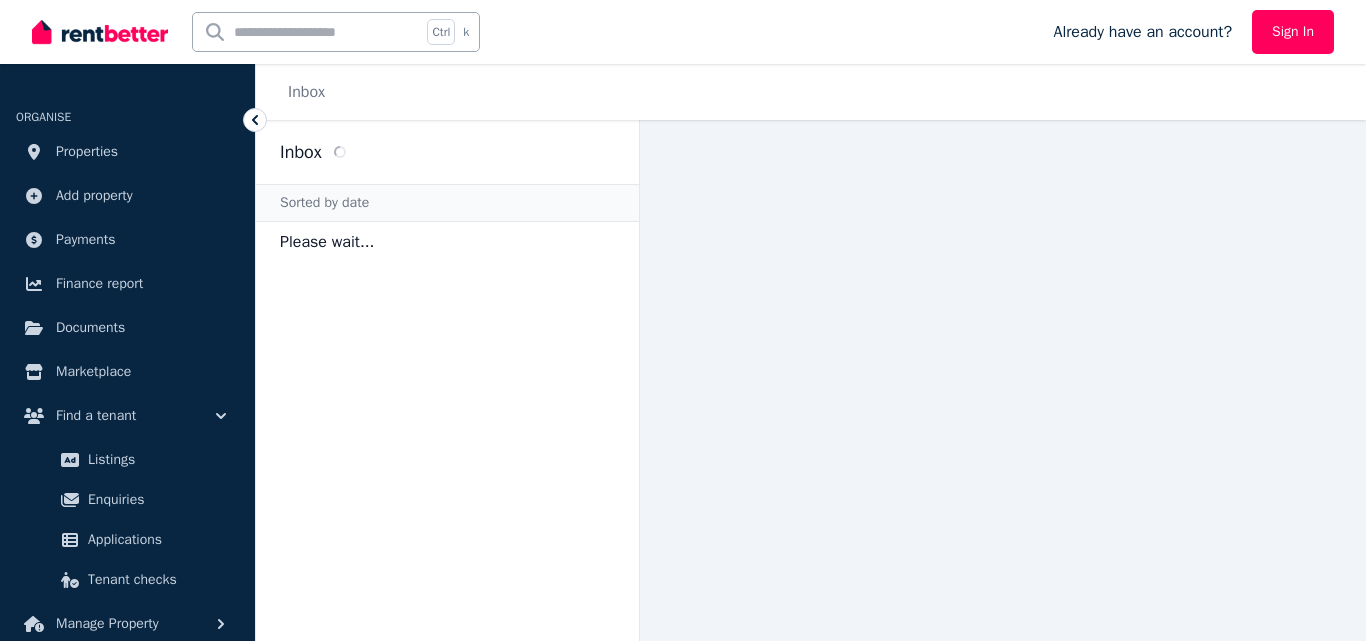 scroll, scrollTop: 0, scrollLeft: 0, axis: both 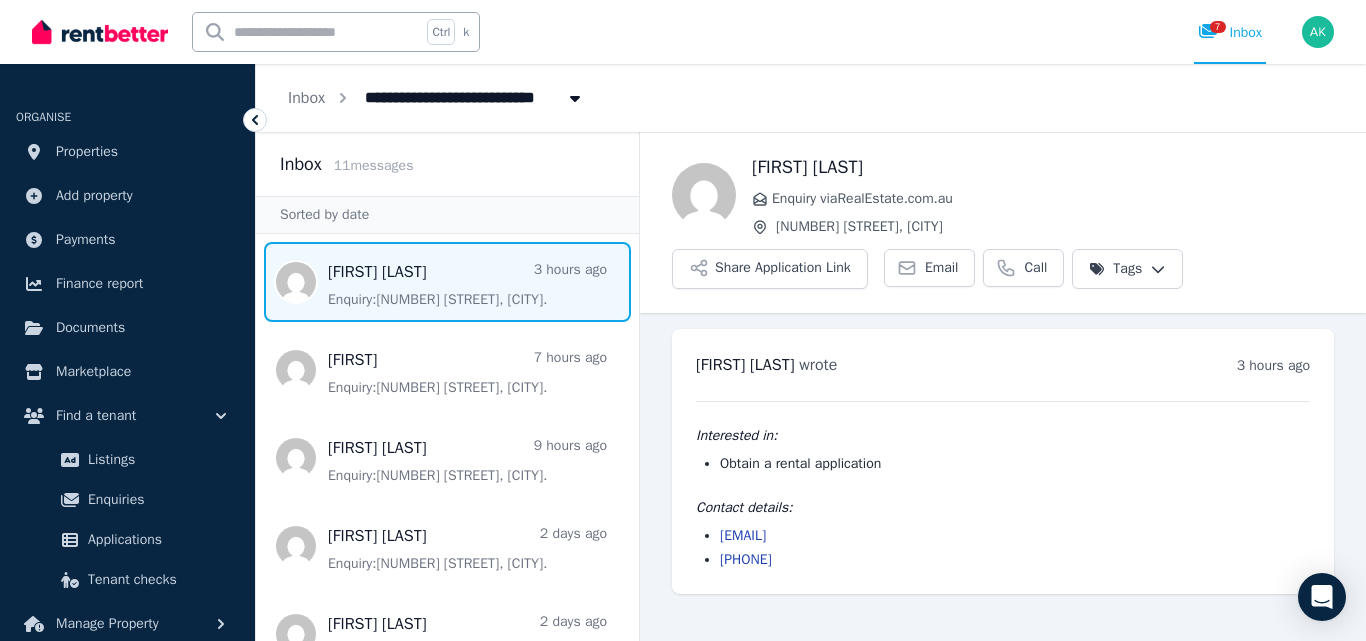 drag, startPoint x: 826, startPoint y: 269, endPoint x: 1194, endPoint y: 476, distance: 422.22388 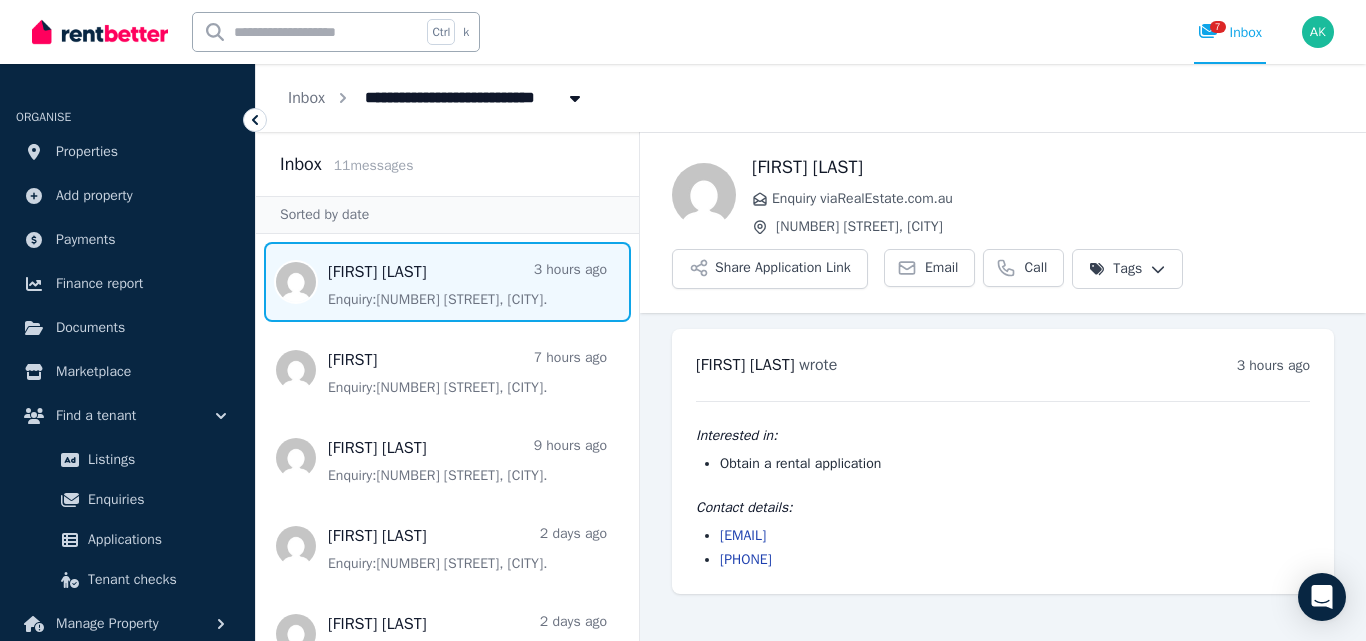 drag, startPoint x: 1194, startPoint y: 476, endPoint x: 857, endPoint y: 384, distance: 349.3322 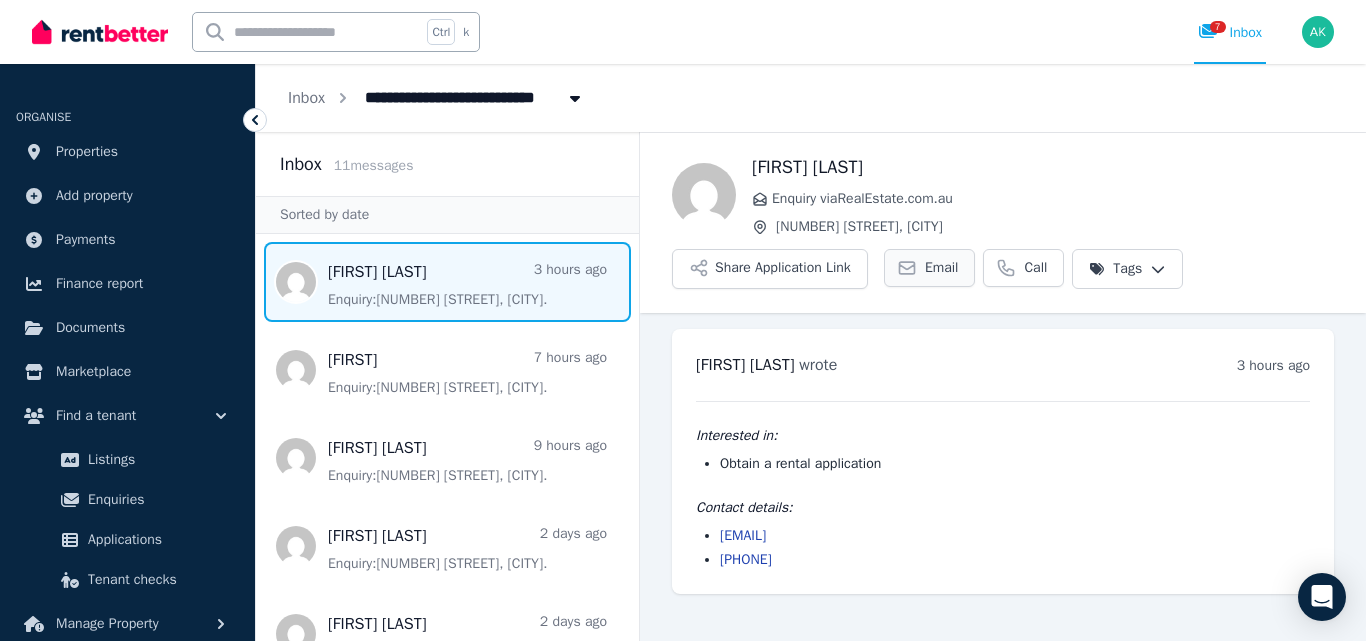 click on "Email" at bounding box center [930, 268] 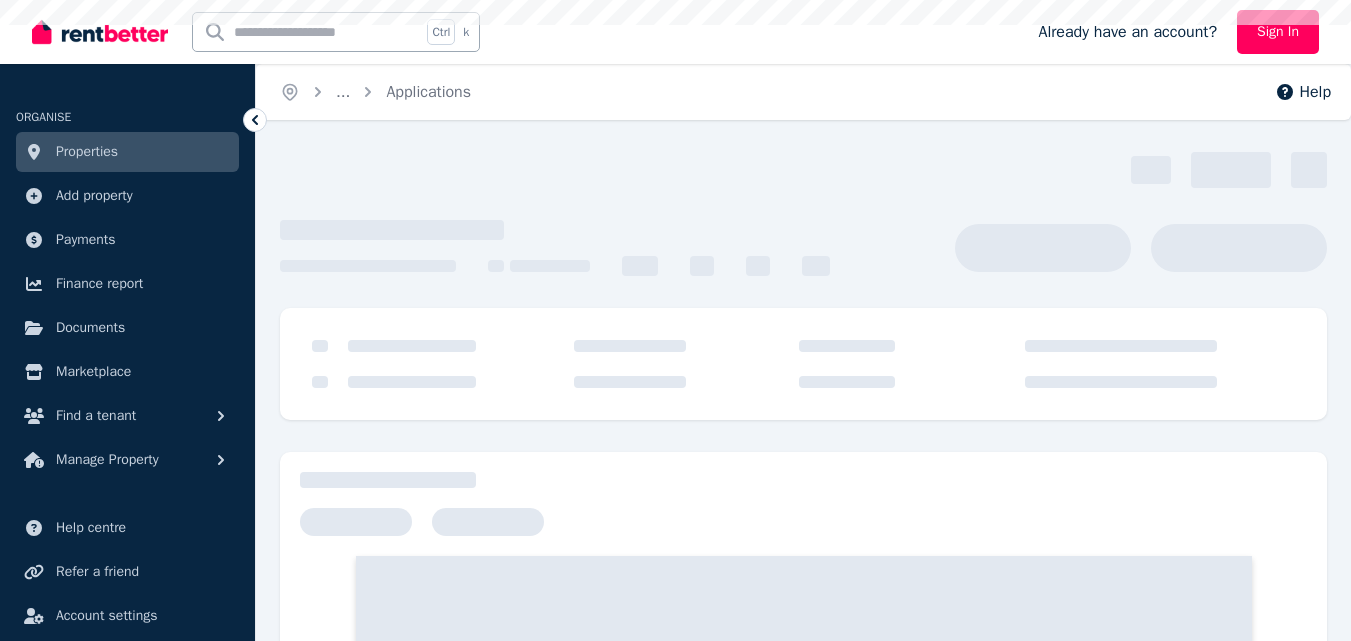 scroll, scrollTop: 0, scrollLeft: 0, axis: both 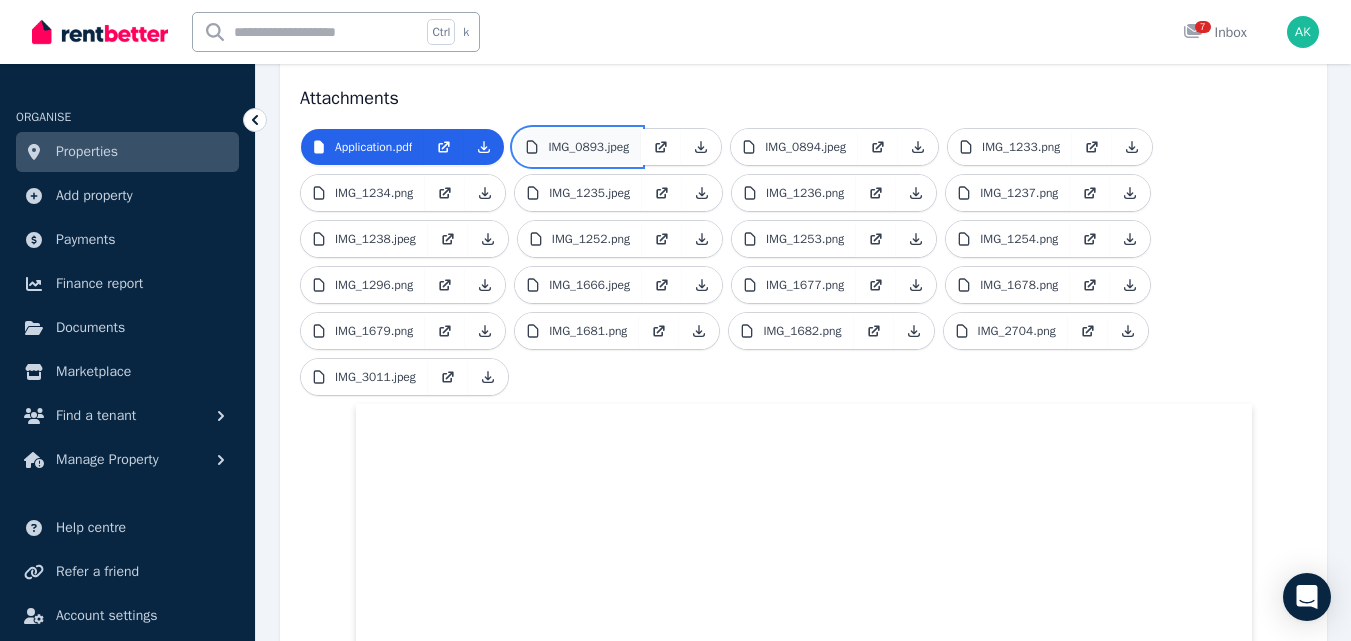 click on "IMG_0893.jpeg" at bounding box center [588, 147] 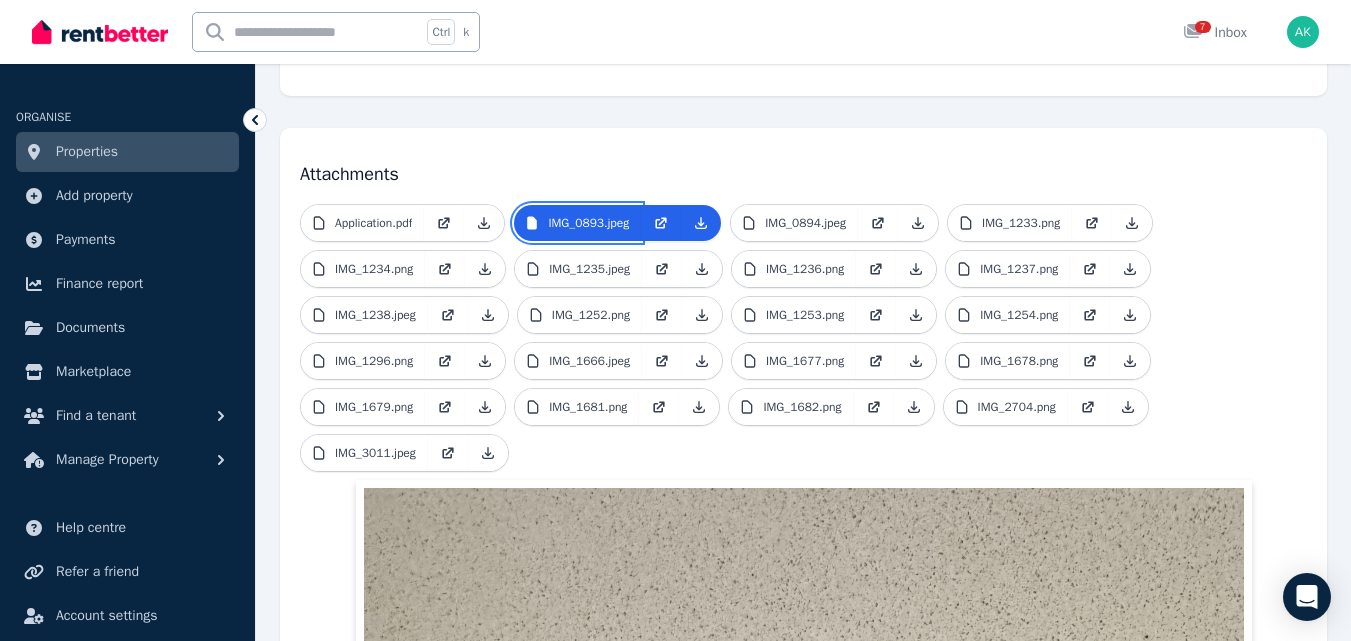 scroll, scrollTop: 360, scrollLeft: 0, axis: vertical 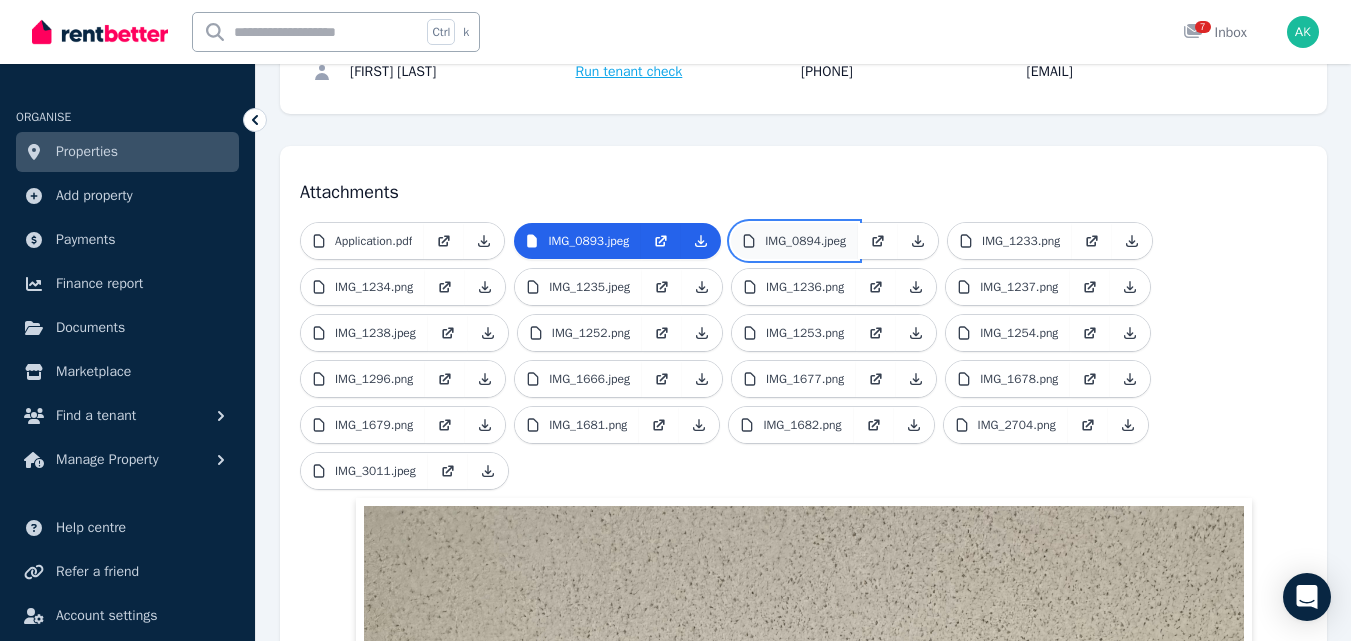 click on "IMG_0894.jpeg" at bounding box center (805, 241) 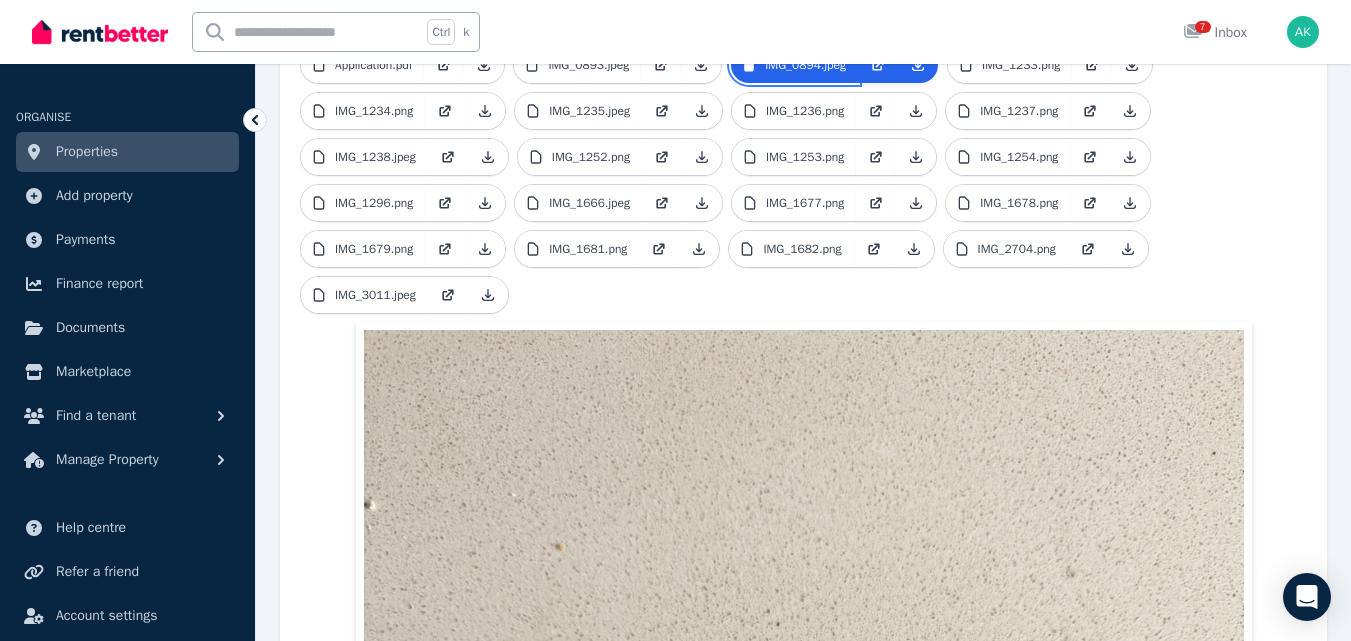 scroll, scrollTop: 515, scrollLeft: 0, axis: vertical 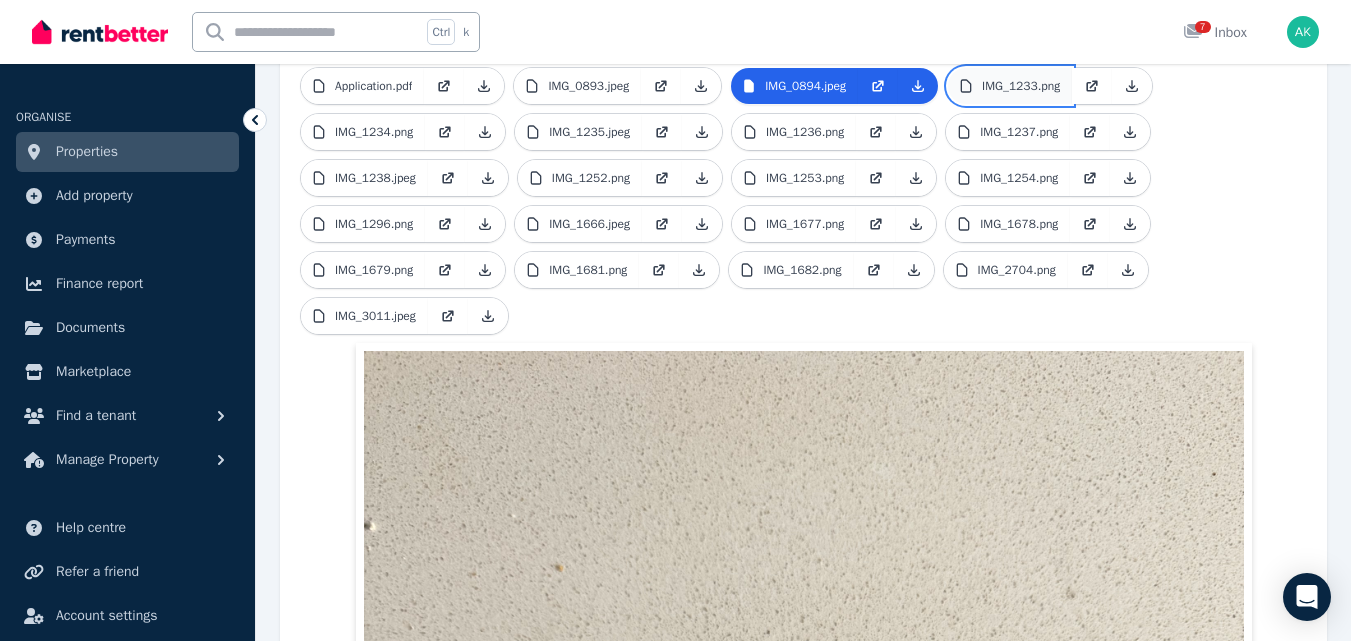 click on "IMG_1233.png" at bounding box center [1021, 86] 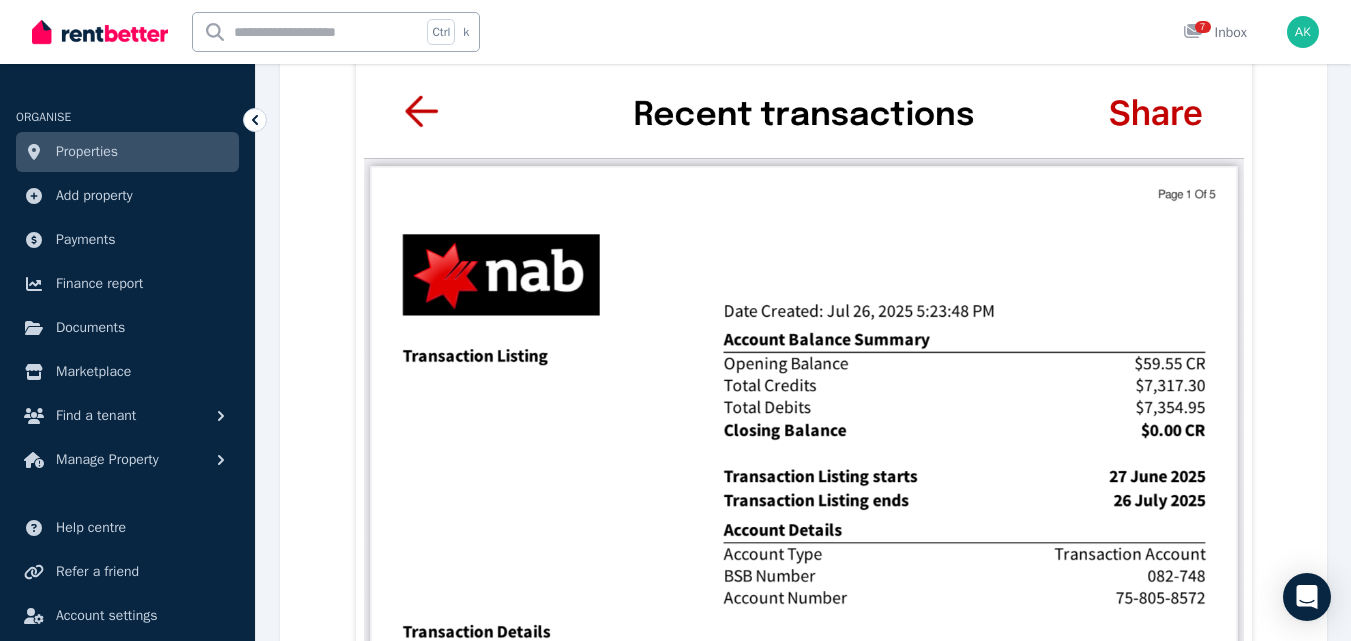 scroll, scrollTop: 913, scrollLeft: 0, axis: vertical 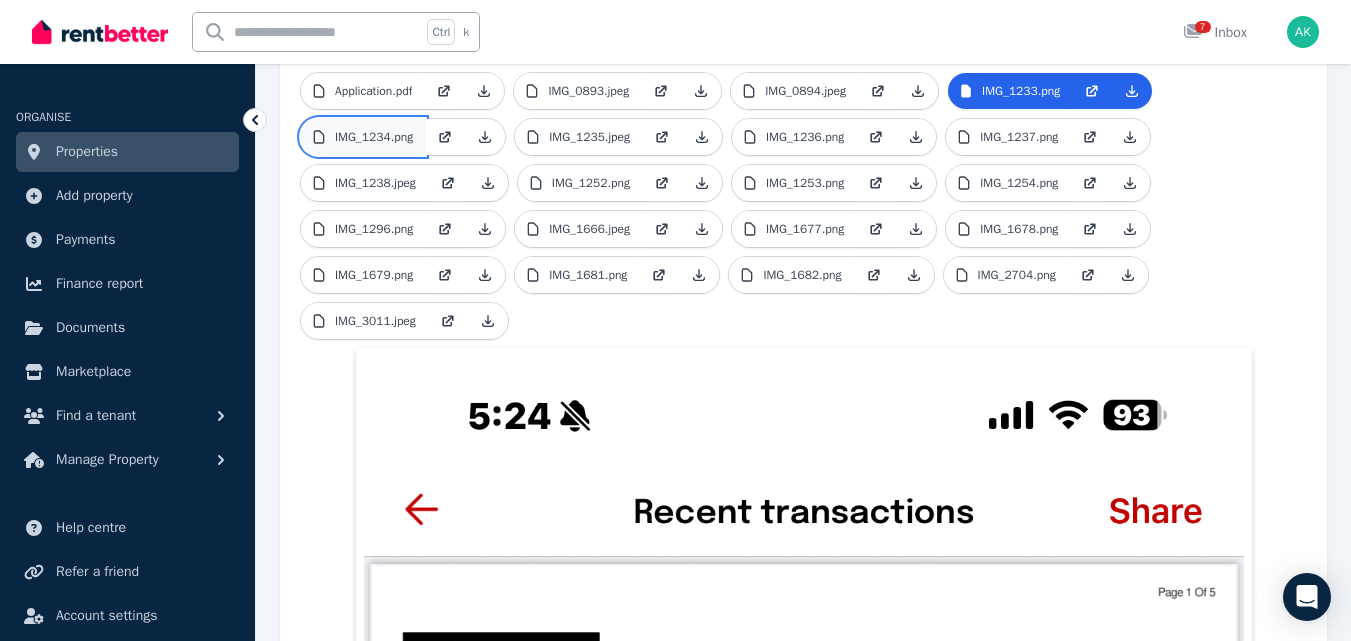 click on "IMG_1234.png" at bounding box center [374, 137] 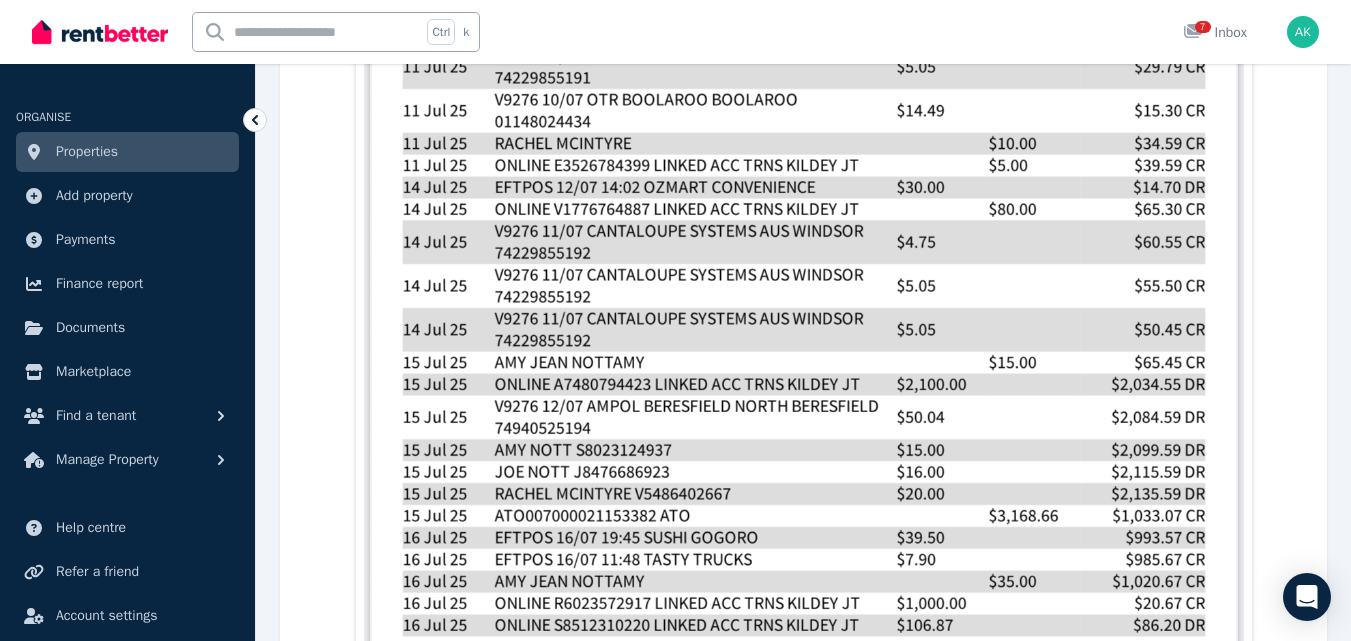 scroll, scrollTop: 1546, scrollLeft: 0, axis: vertical 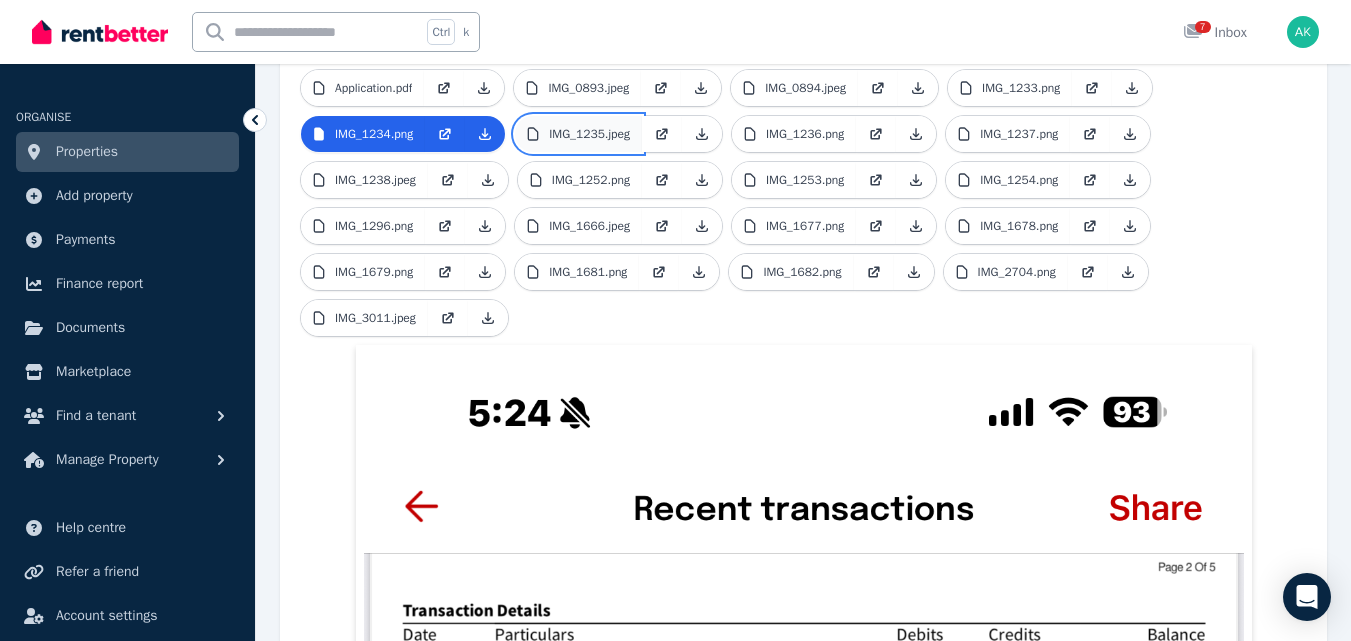 click on "IMG_1235.jpeg" at bounding box center (589, 134) 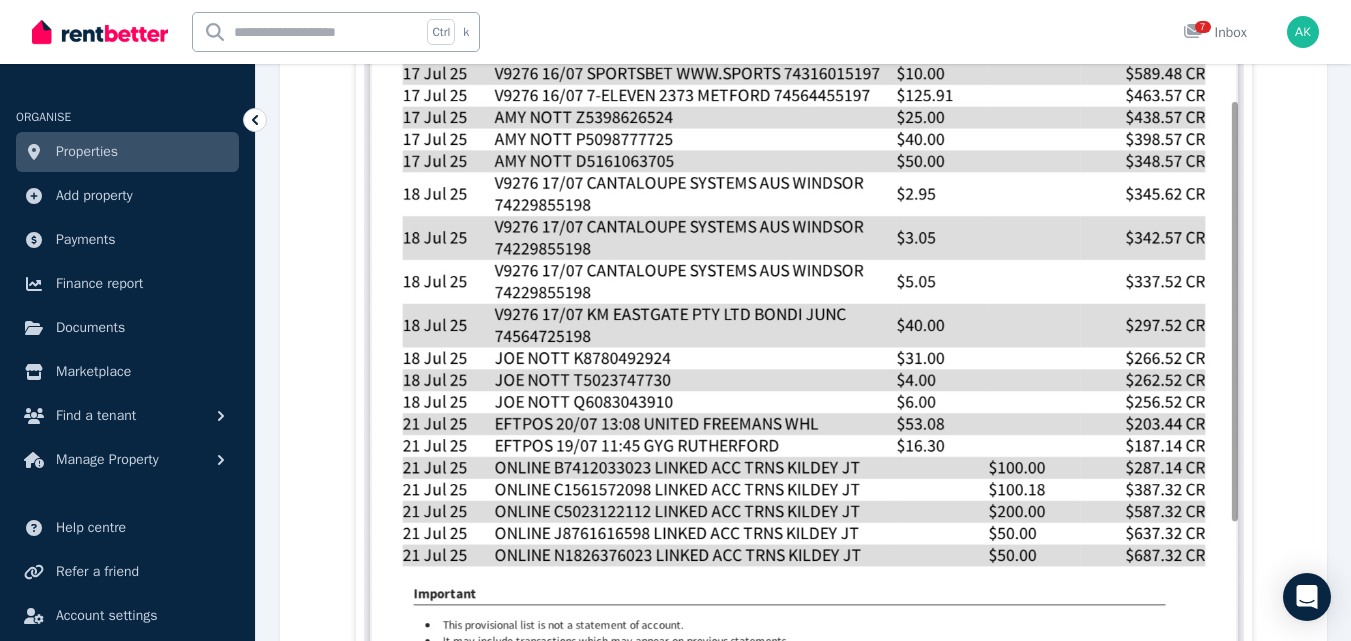 scroll, scrollTop: 1626, scrollLeft: 0, axis: vertical 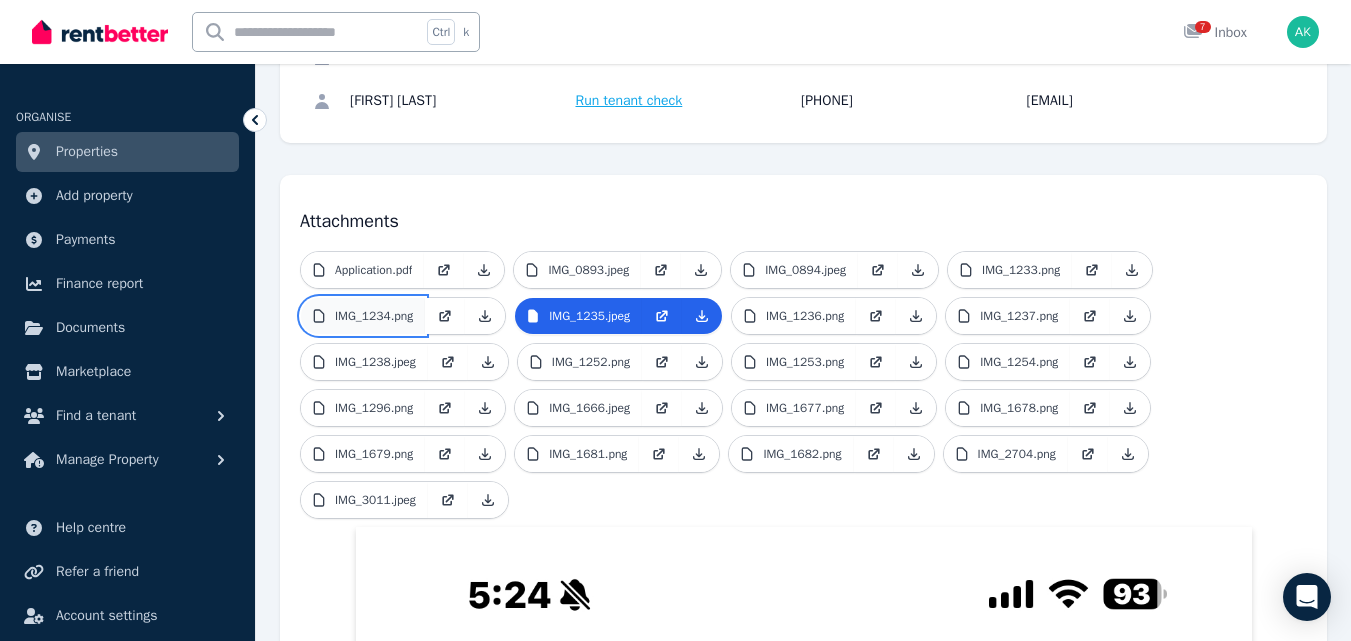 click on "IMG_1234.png" at bounding box center [374, 316] 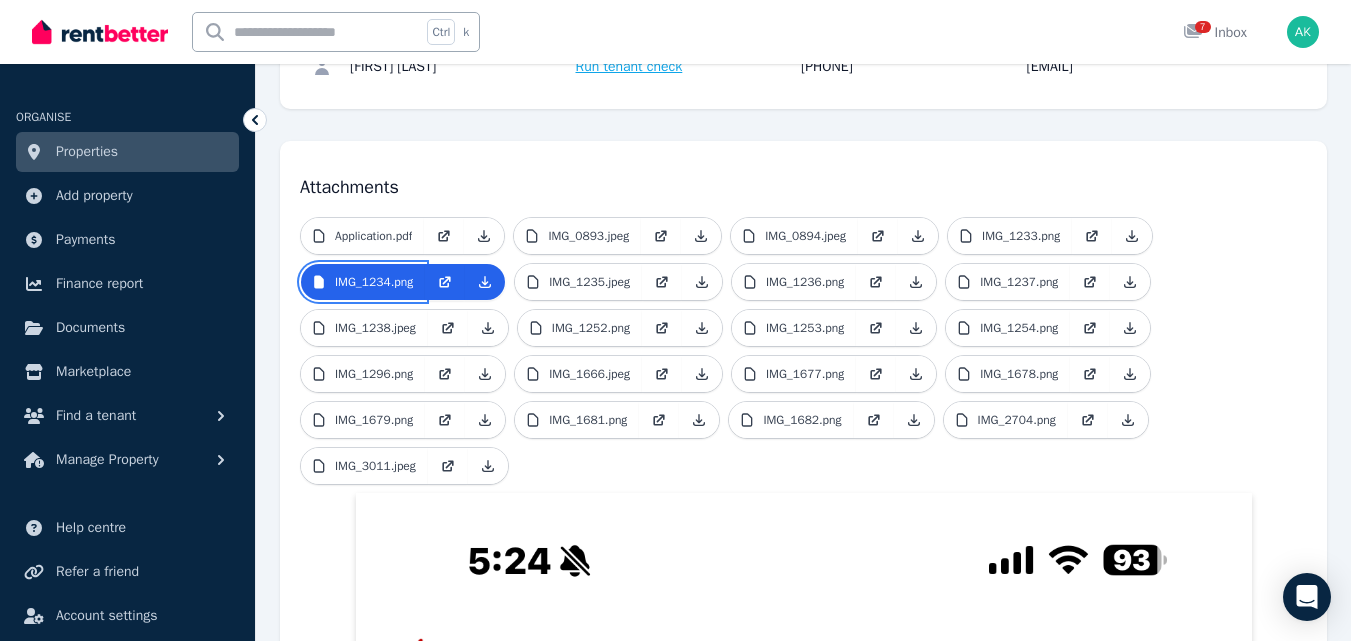 scroll, scrollTop: 360, scrollLeft: 0, axis: vertical 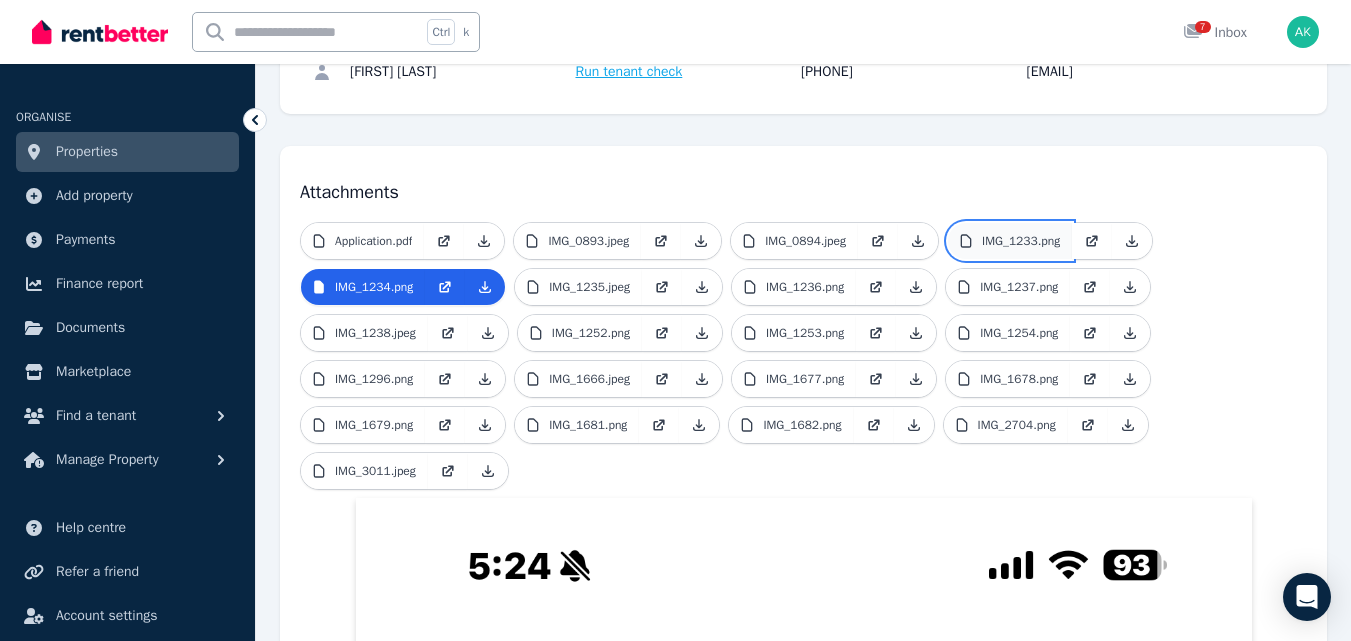 click on "IMG_1233.png" at bounding box center [1021, 241] 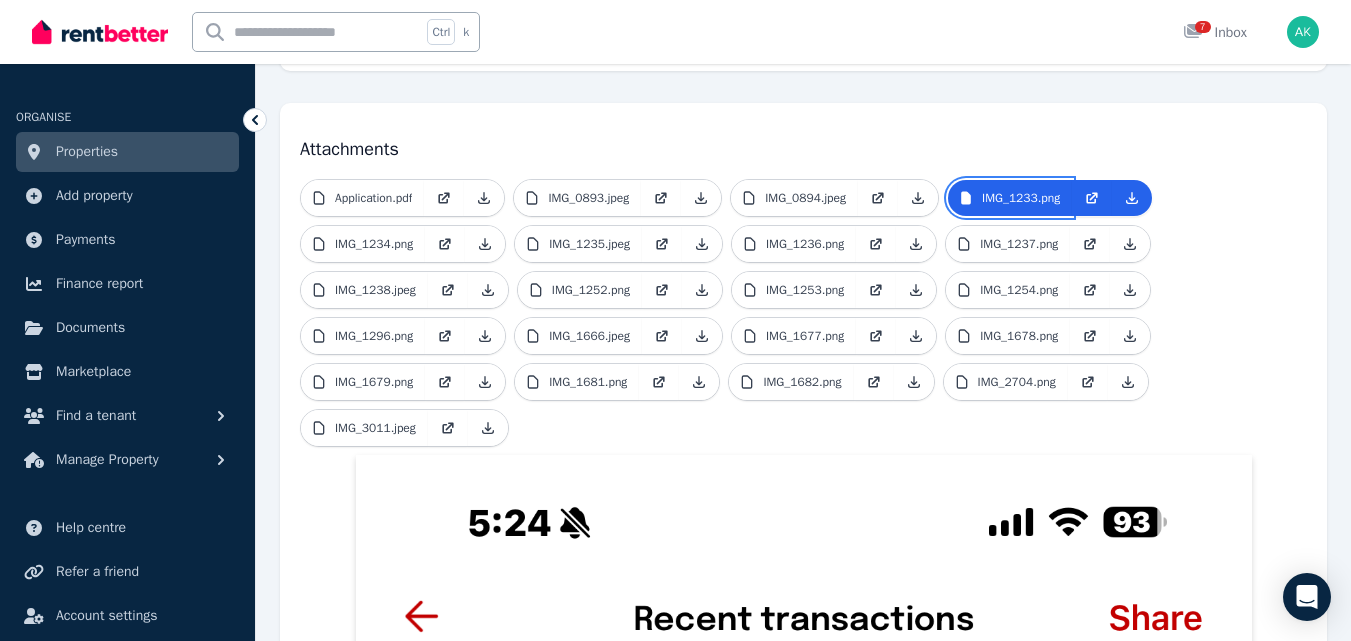 scroll, scrollTop: 408, scrollLeft: 0, axis: vertical 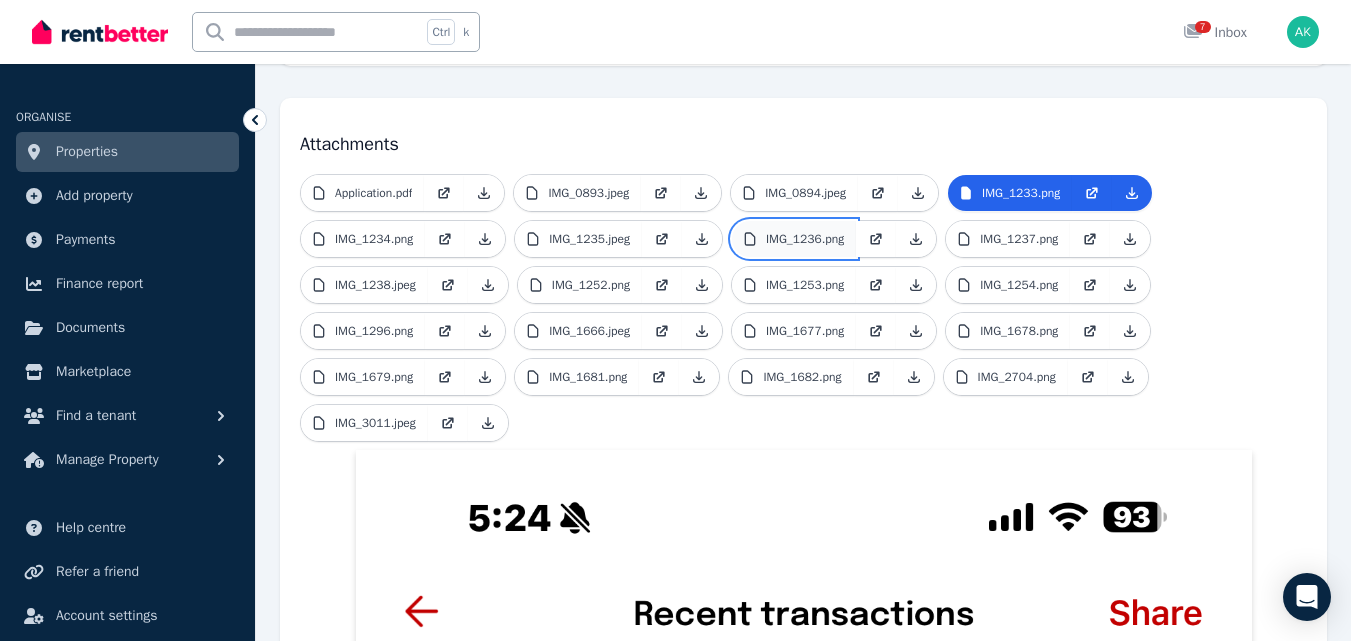 click on "IMG_1236.png" at bounding box center [805, 239] 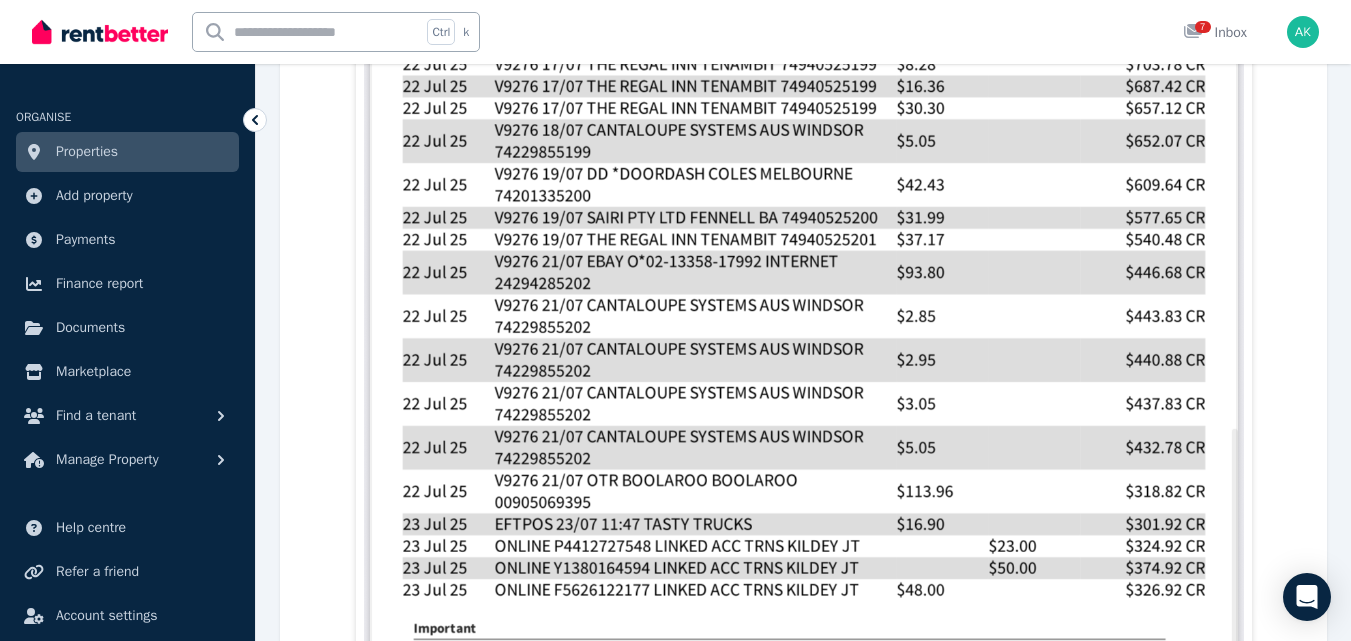 scroll, scrollTop: 1597, scrollLeft: 0, axis: vertical 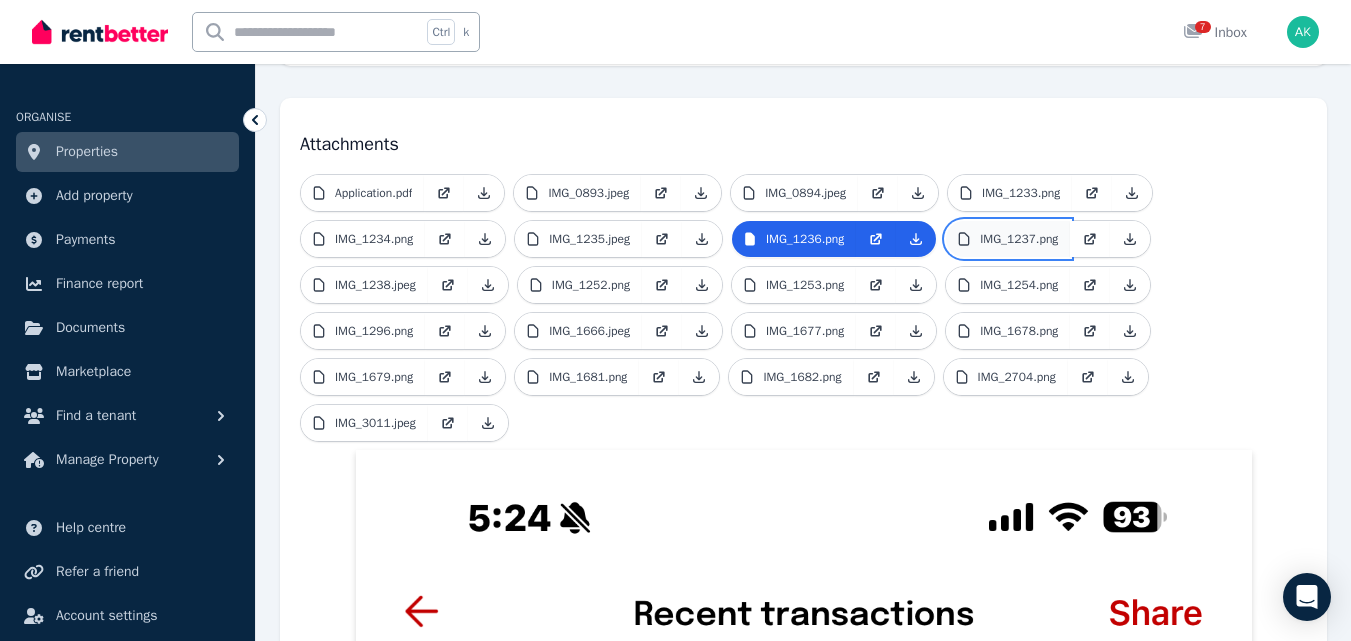 click on "IMG_1237.png" at bounding box center [1019, 239] 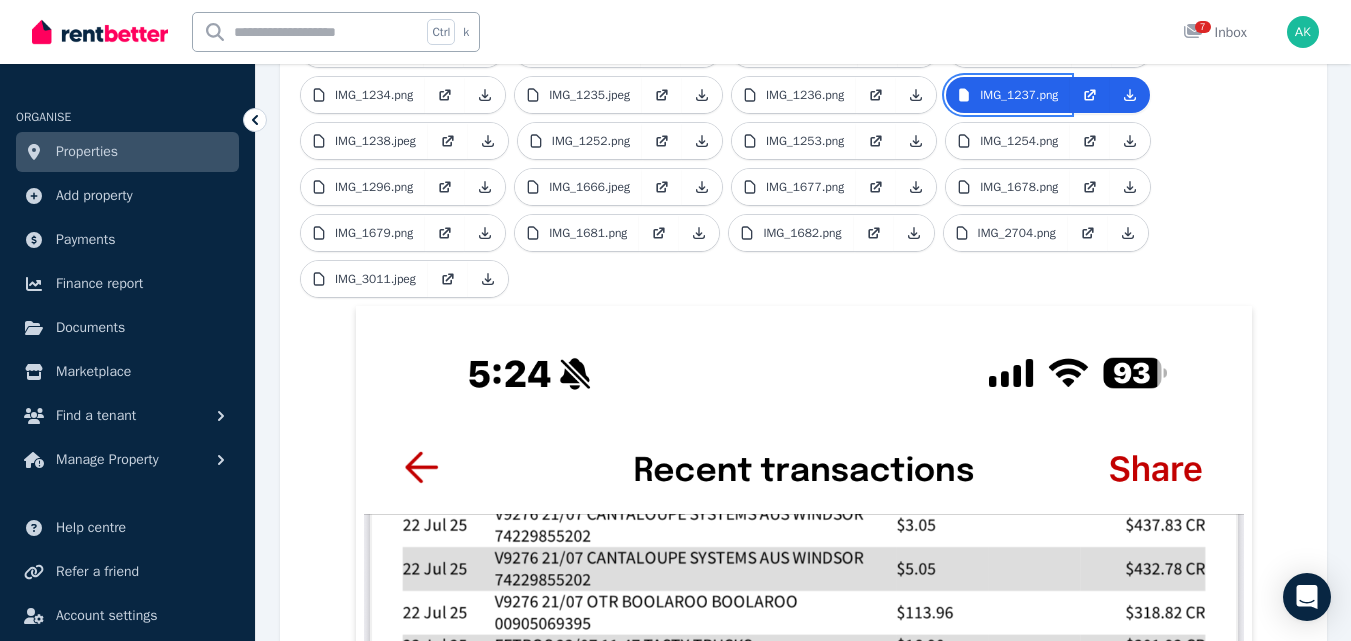 scroll, scrollTop: 561, scrollLeft: 0, axis: vertical 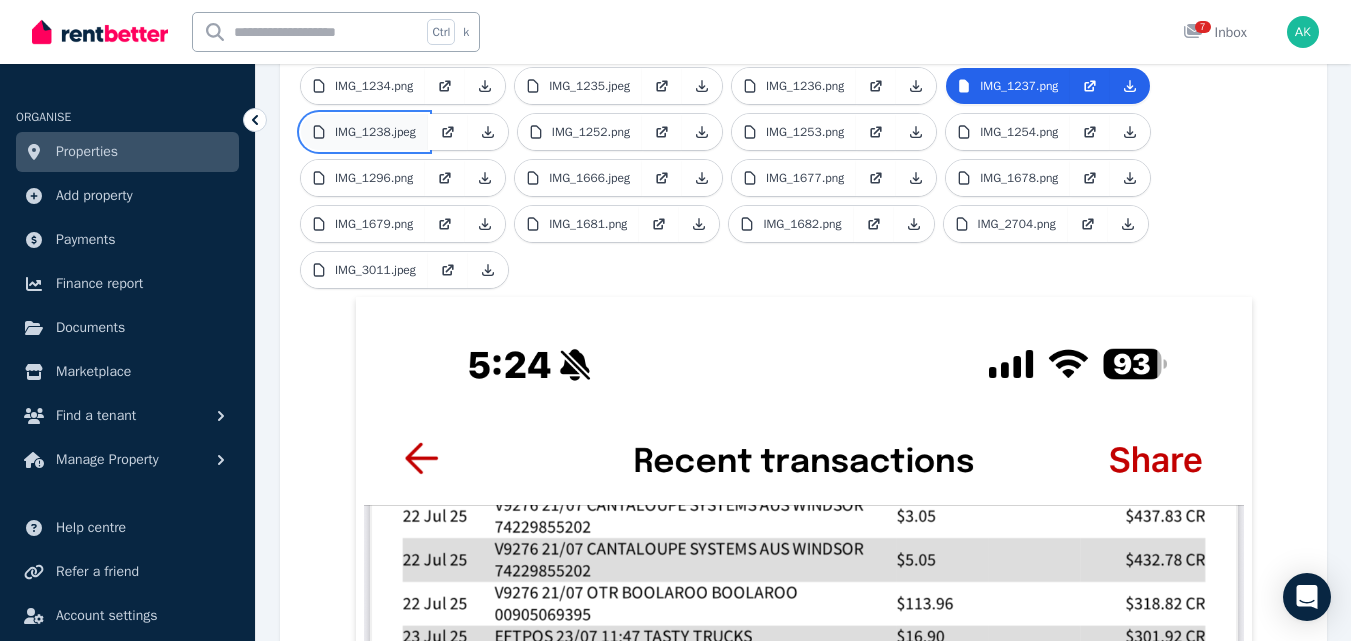 click on "IMG_1238.jpeg" at bounding box center (375, 132) 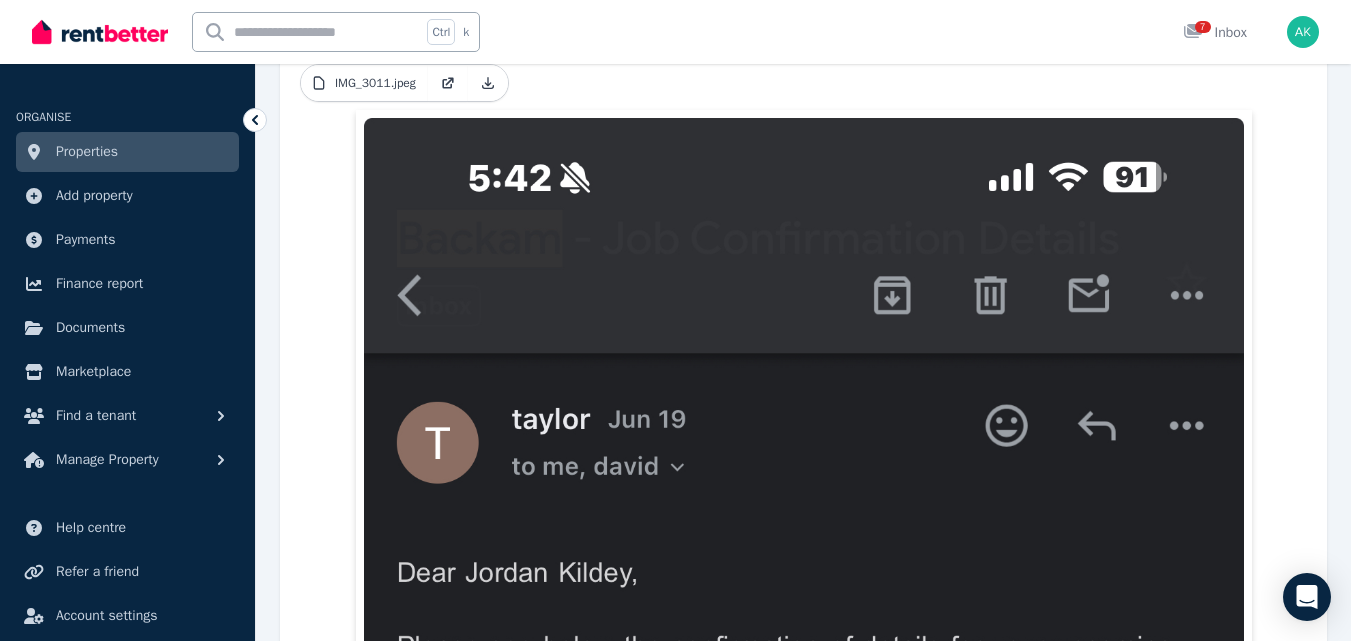 scroll, scrollTop: 881, scrollLeft: 0, axis: vertical 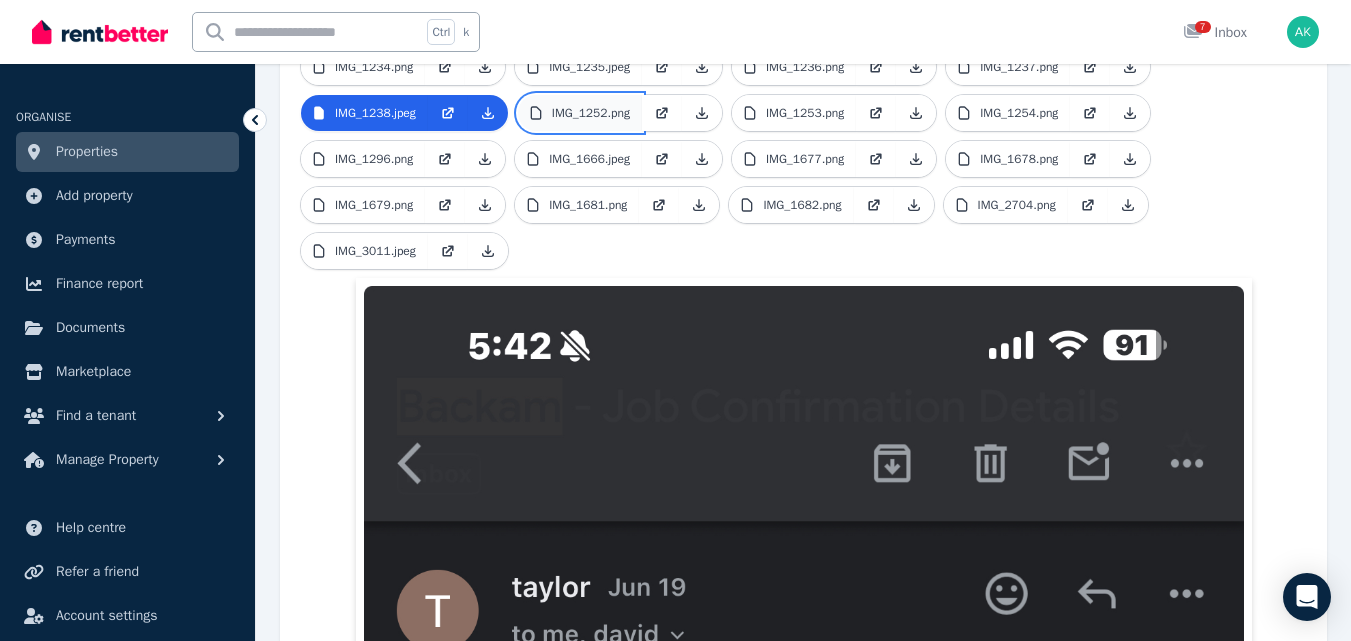 click on "IMG_1252.png" at bounding box center (591, 113) 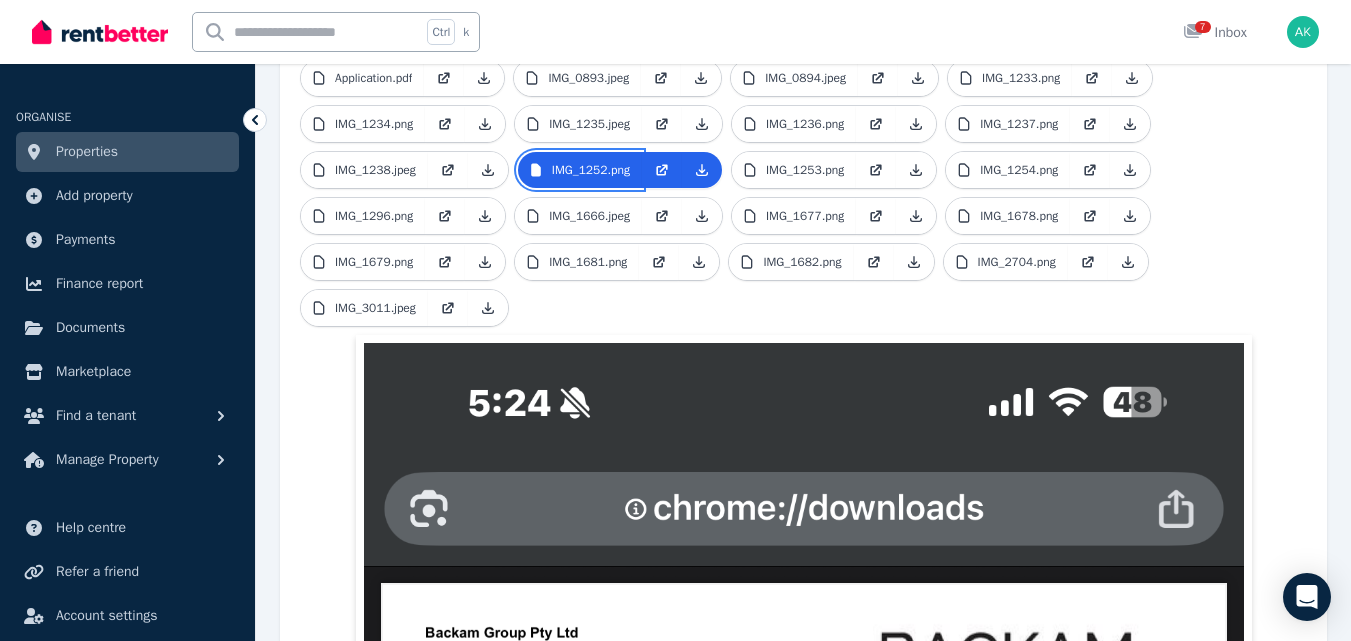 scroll, scrollTop: 532, scrollLeft: 0, axis: vertical 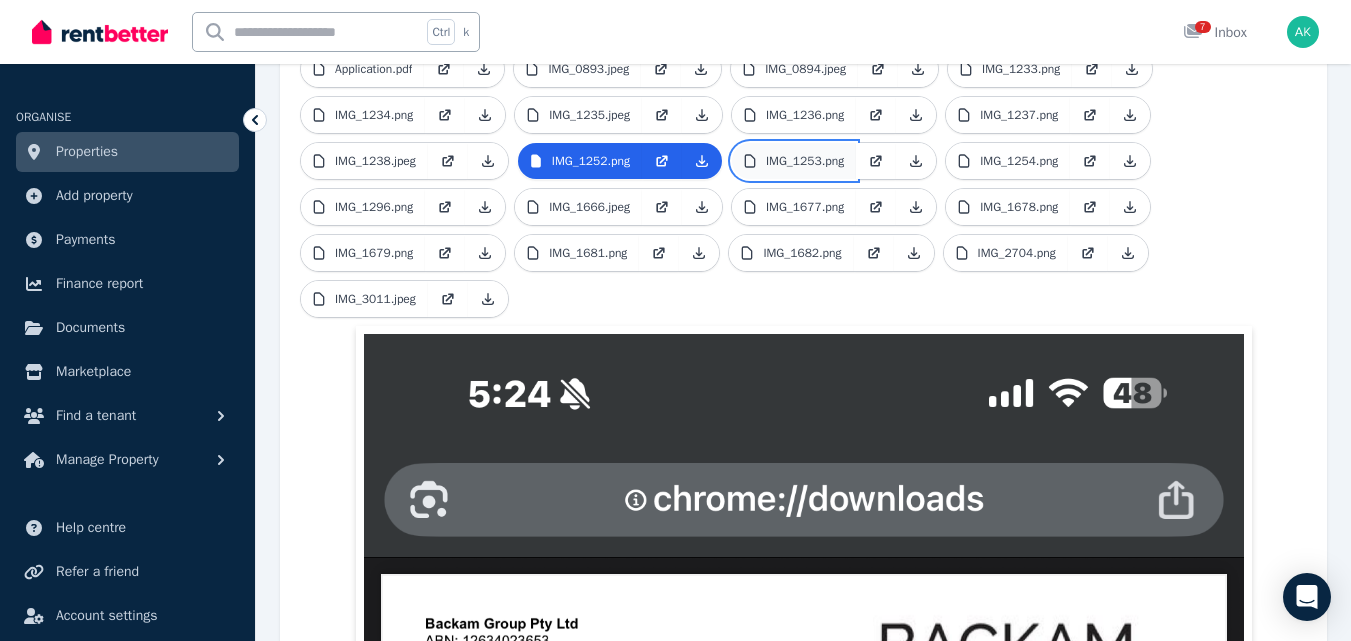 click on "IMG_1253.png" at bounding box center (805, 161) 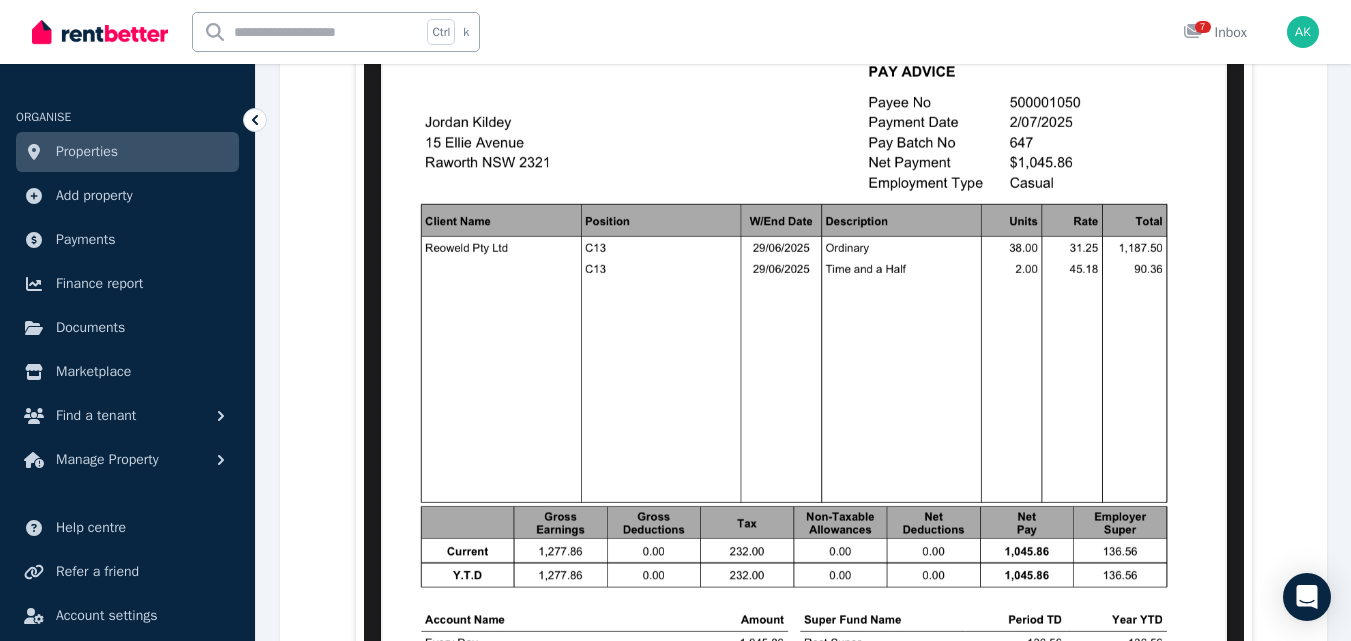 scroll, scrollTop: 1199, scrollLeft: 0, axis: vertical 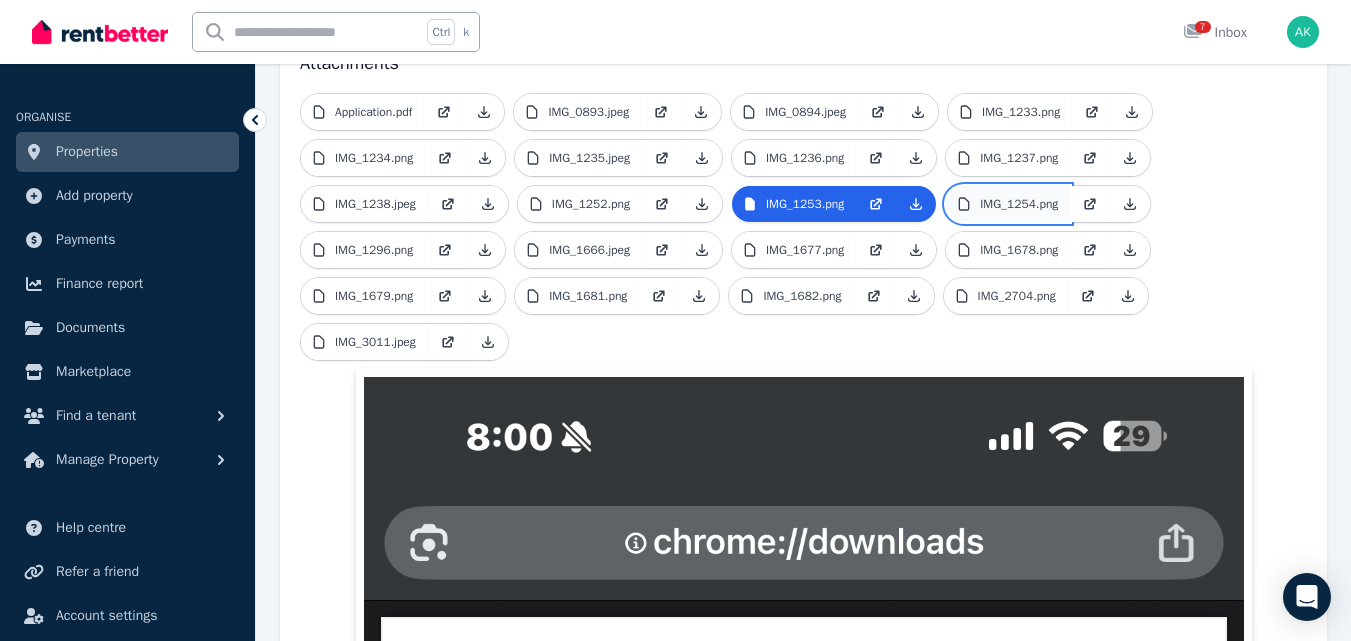 click on "IMG_1254.png" at bounding box center [1019, 204] 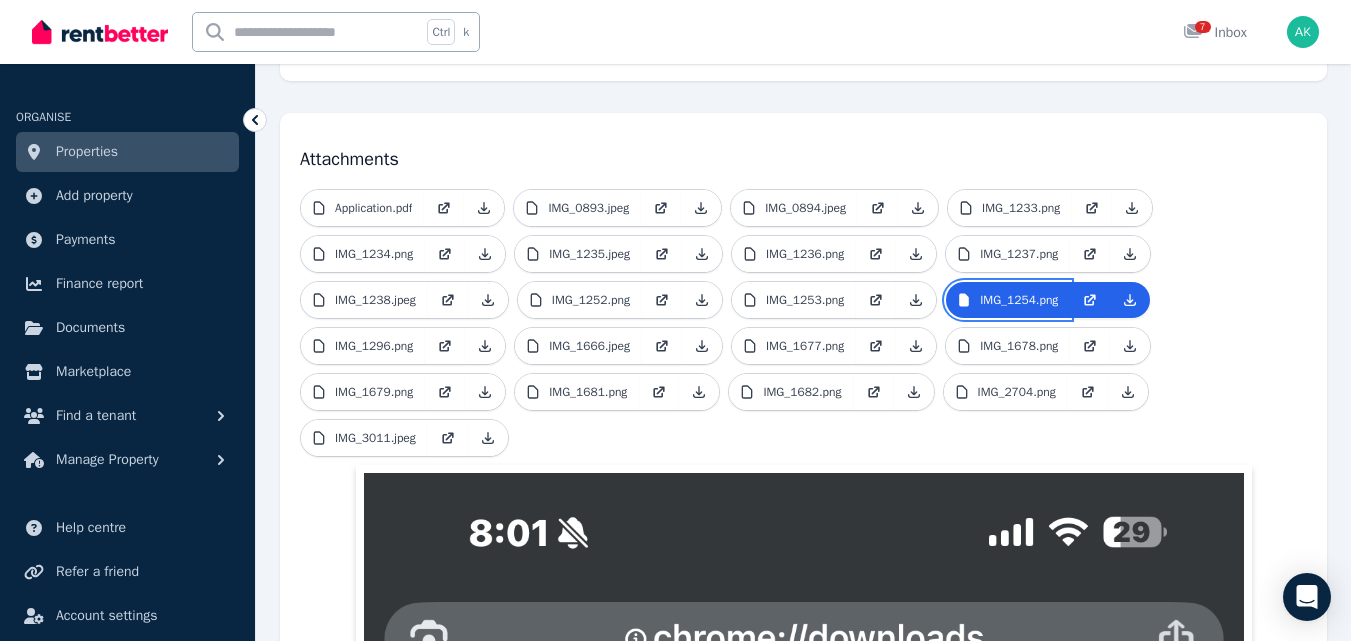 scroll, scrollTop: 389, scrollLeft: 0, axis: vertical 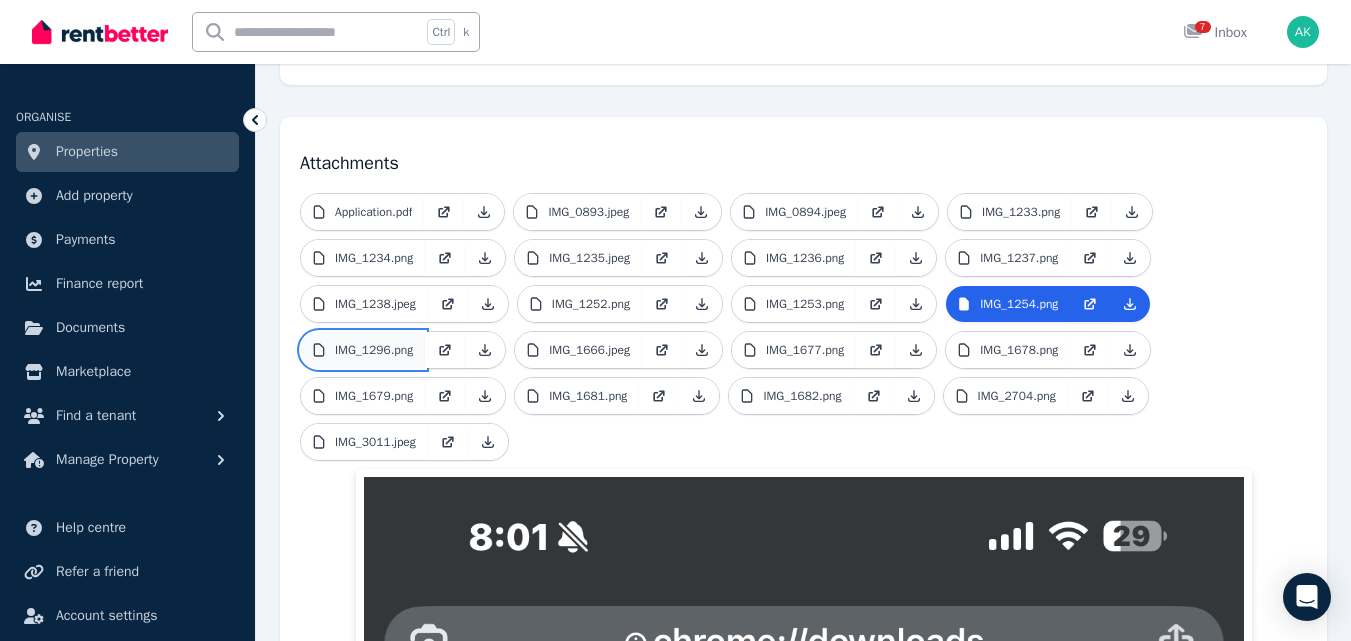 click on "IMG_1296.png" at bounding box center (374, 350) 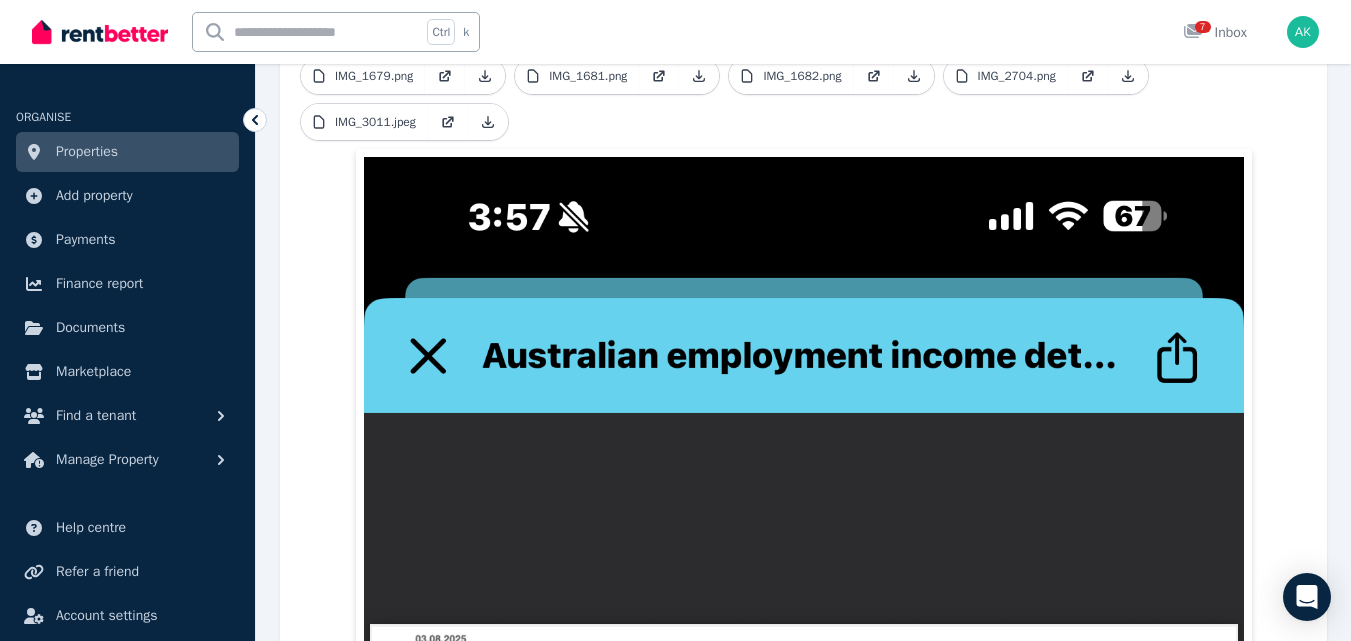 scroll, scrollTop: 775, scrollLeft: 0, axis: vertical 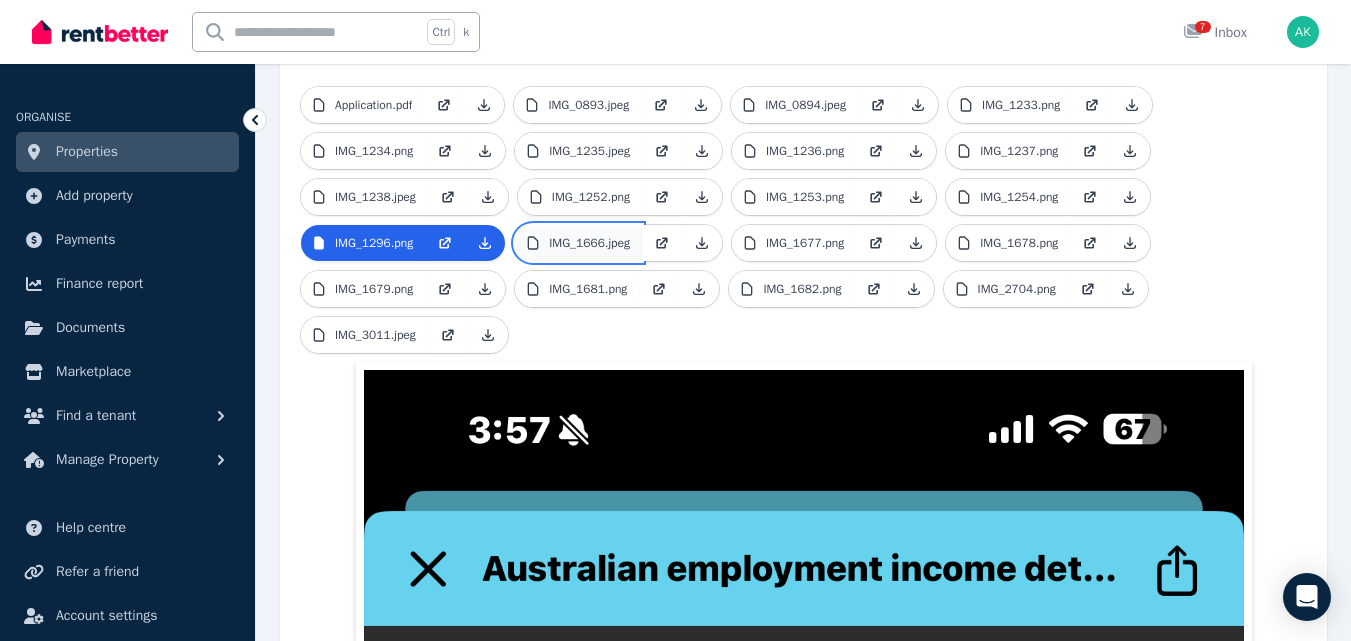 click on "IMG_1666.jpeg" at bounding box center (589, 243) 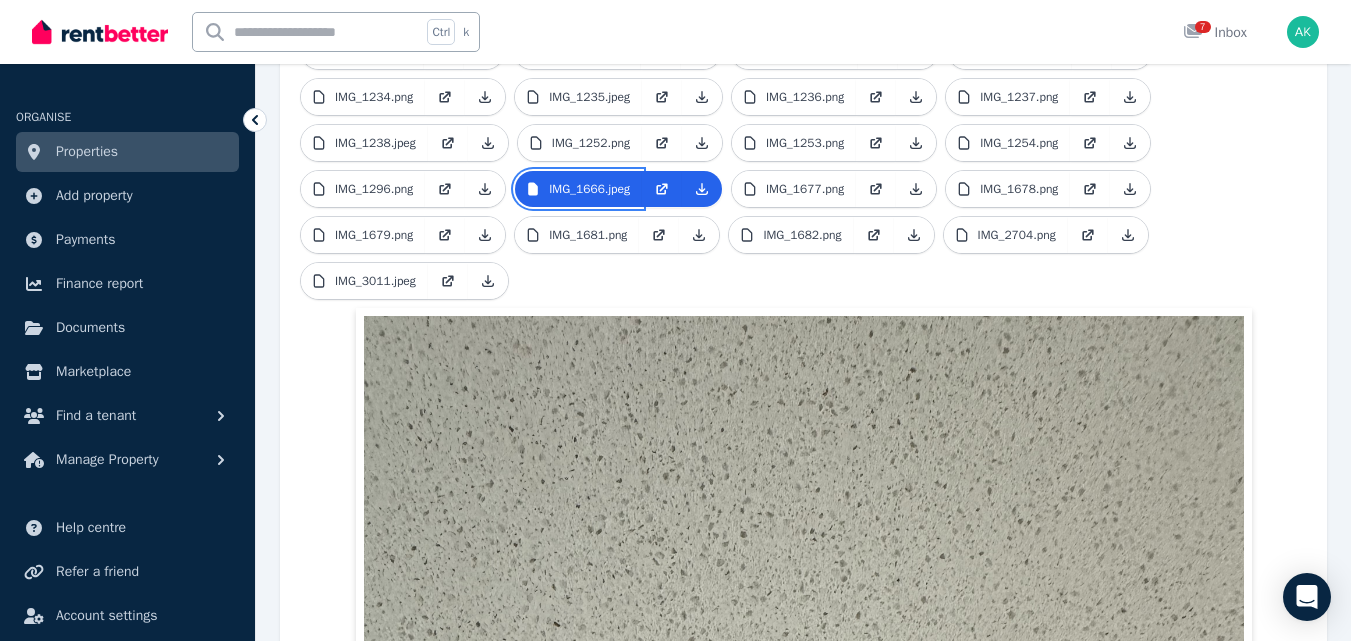 scroll, scrollTop: 468, scrollLeft: 0, axis: vertical 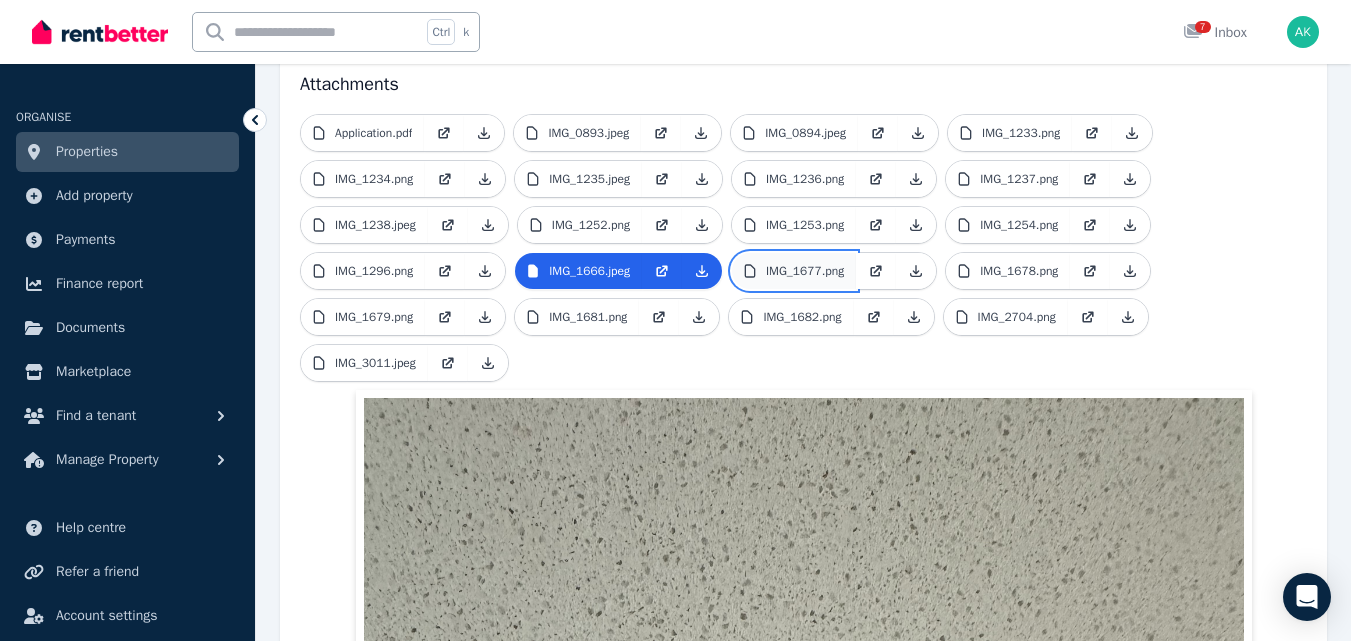 click on "IMG_1677.png" at bounding box center (805, 271) 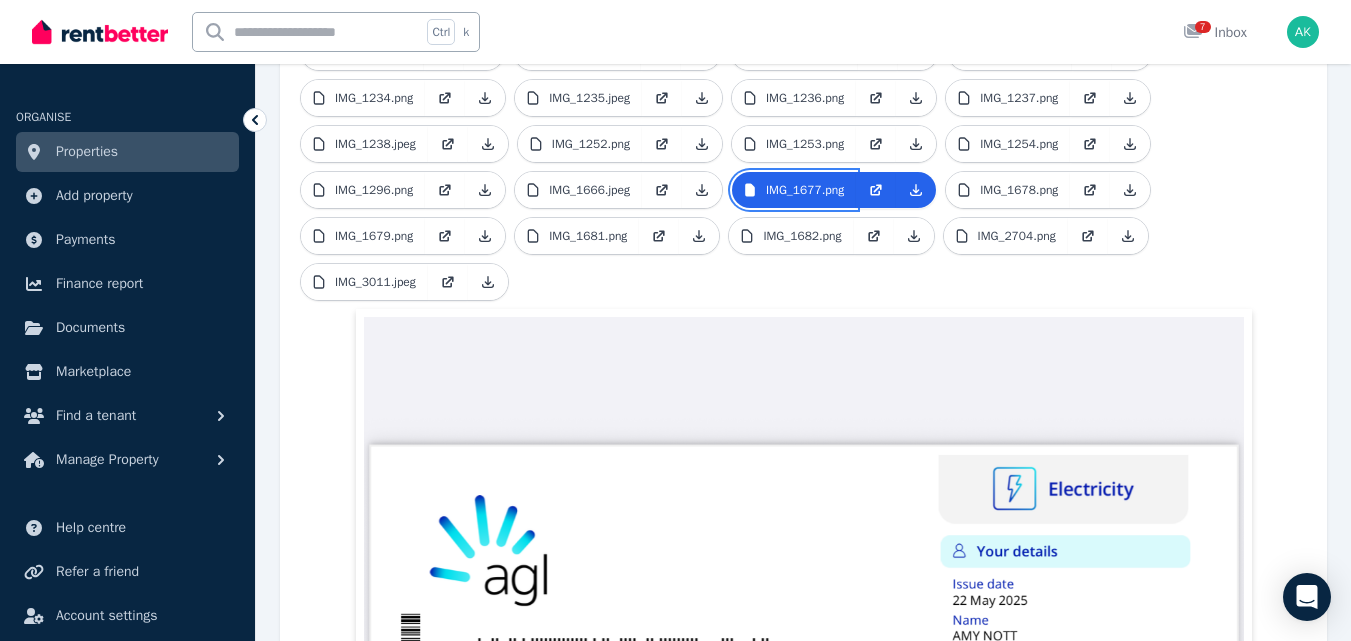 scroll, scrollTop: 516, scrollLeft: 0, axis: vertical 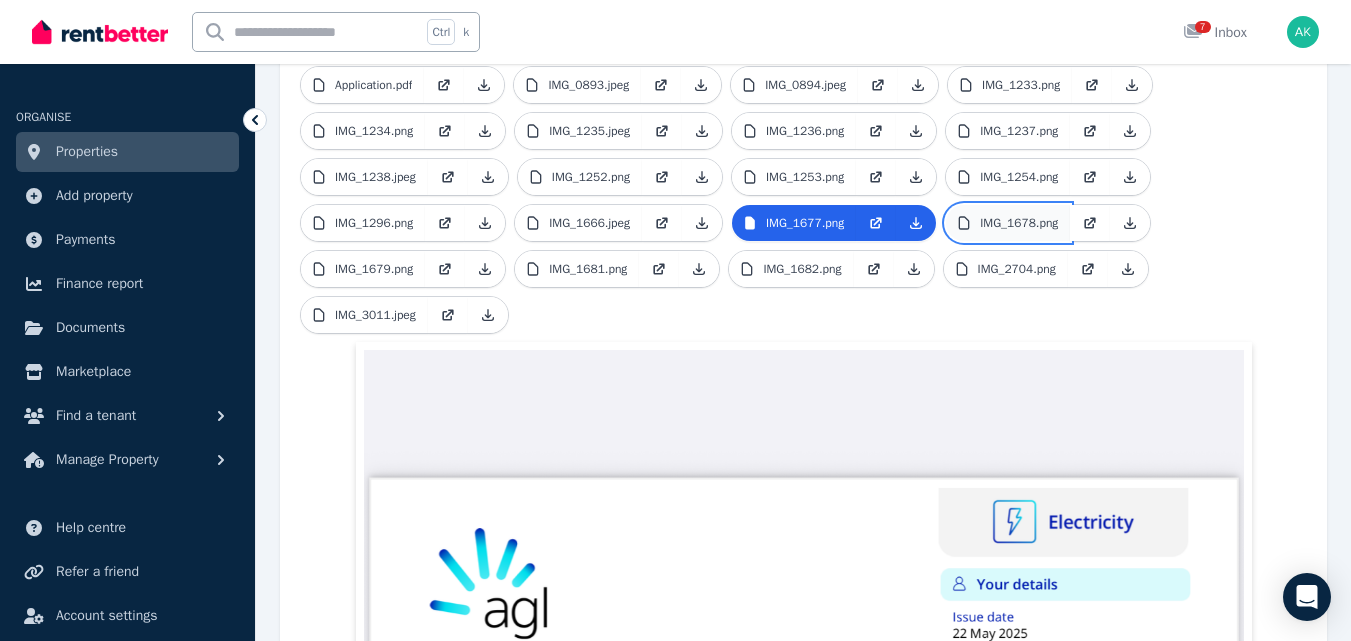 click on "IMG_1678.png" at bounding box center (1019, 223) 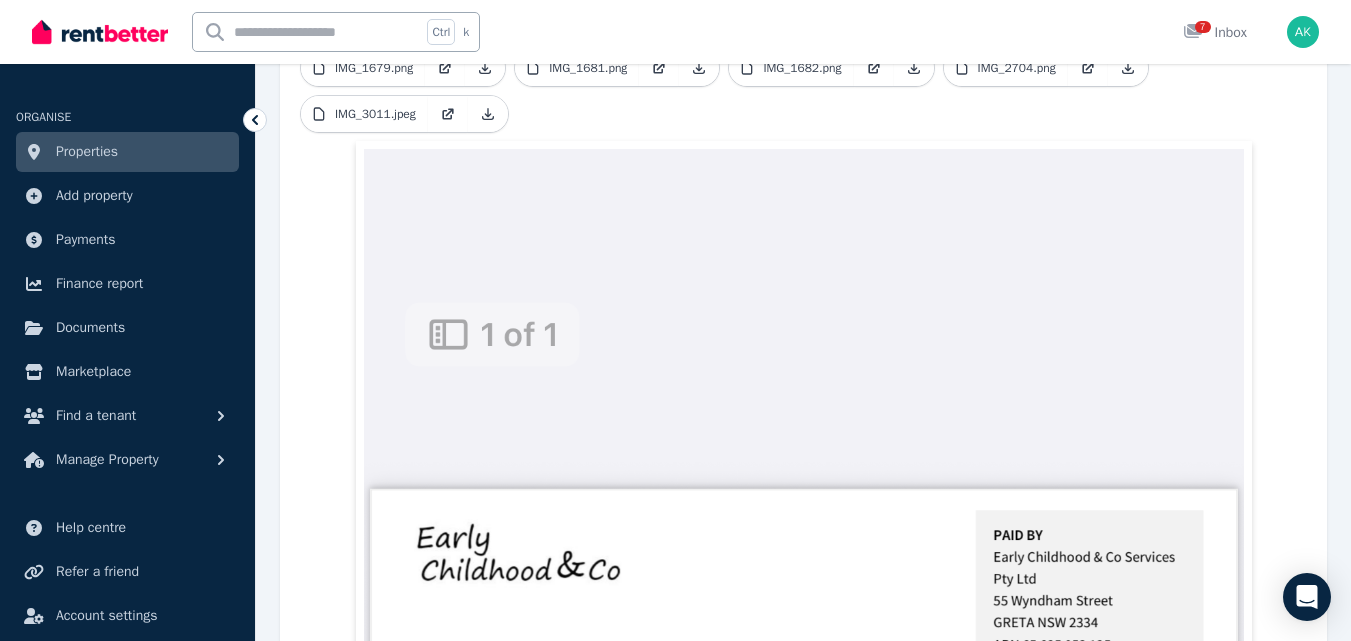 scroll, scrollTop: 516, scrollLeft: 0, axis: vertical 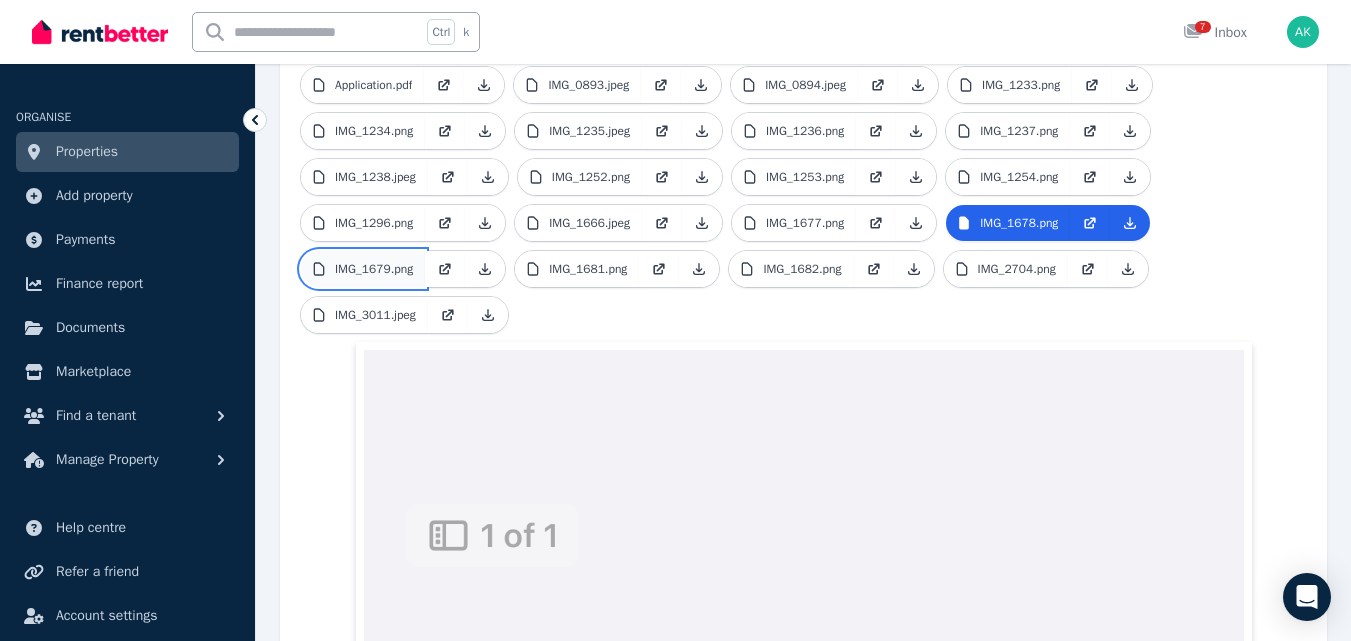 click on "IMG_1679.png" at bounding box center [374, 269] 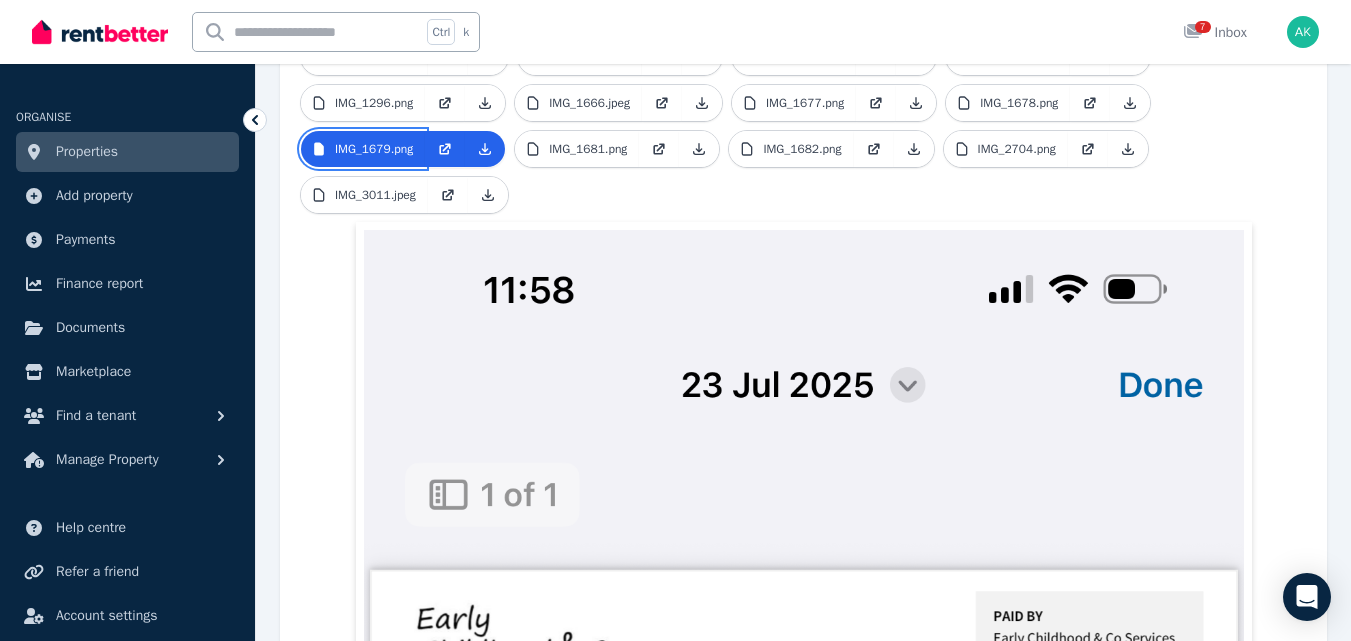 scroll, scrollTop: 645, scrollLeft: 0, axis: vertical 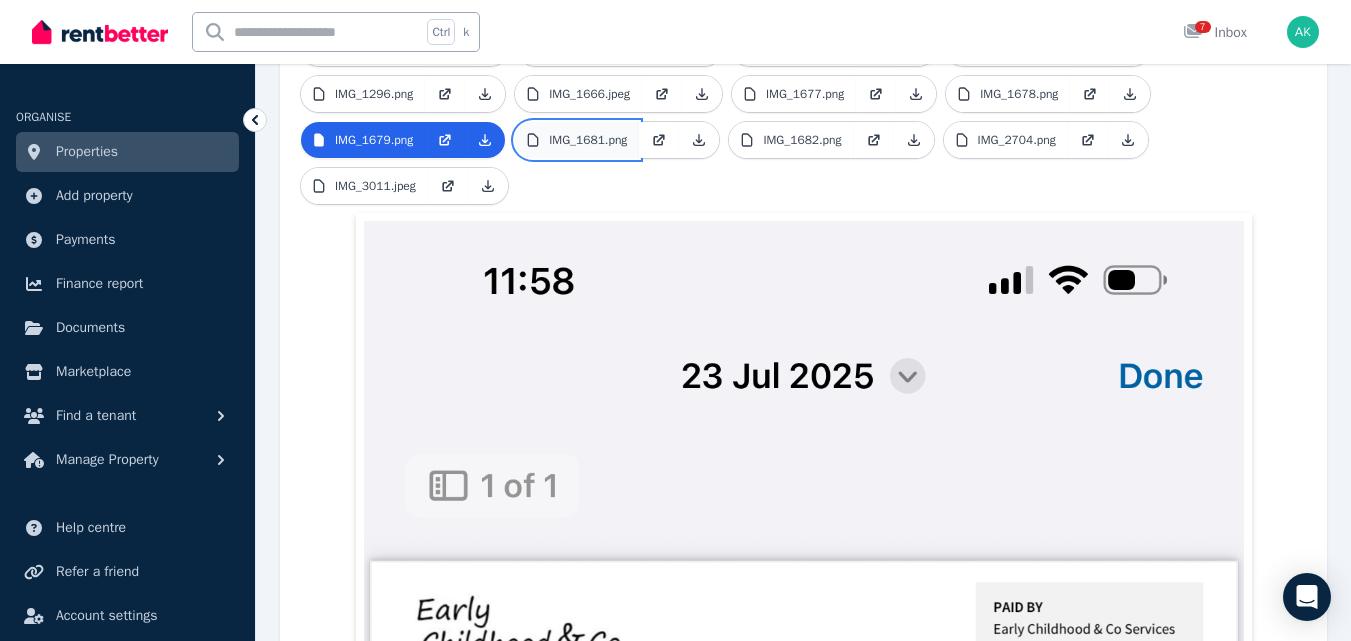 click on "IMG_1681.png" at bounding box center (588, 140) 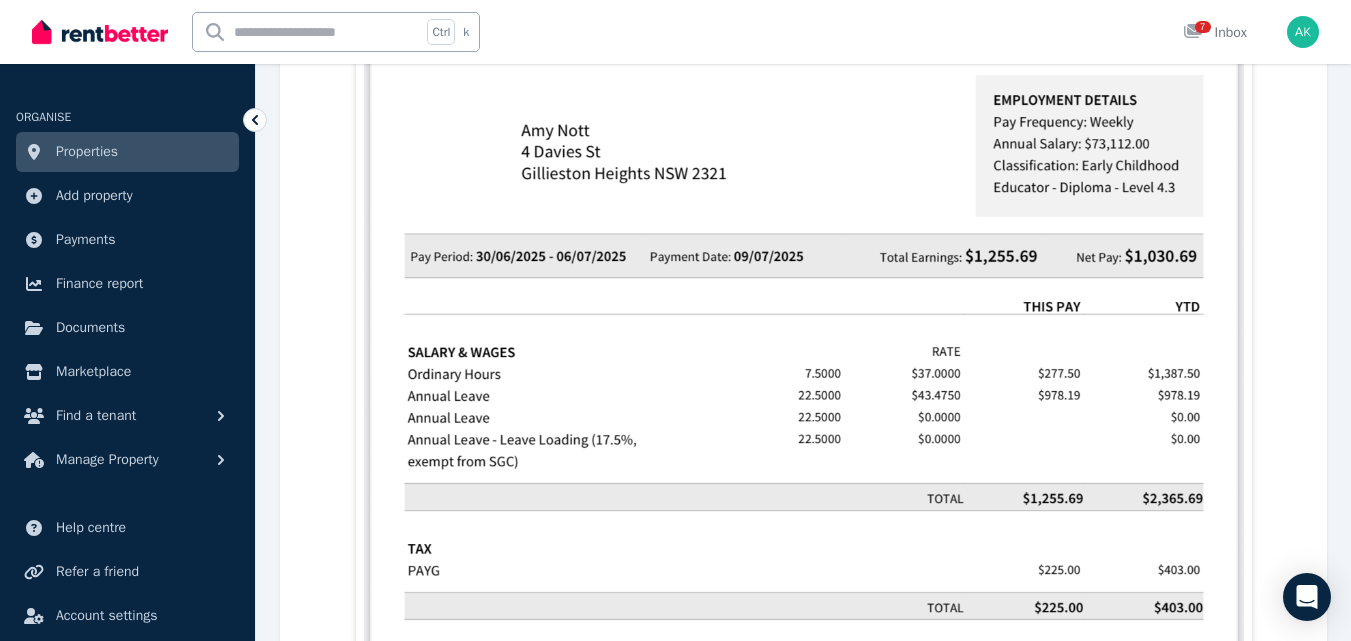 scroll, scrollTop: 1336, scrollLeft: 0, axis: vertical 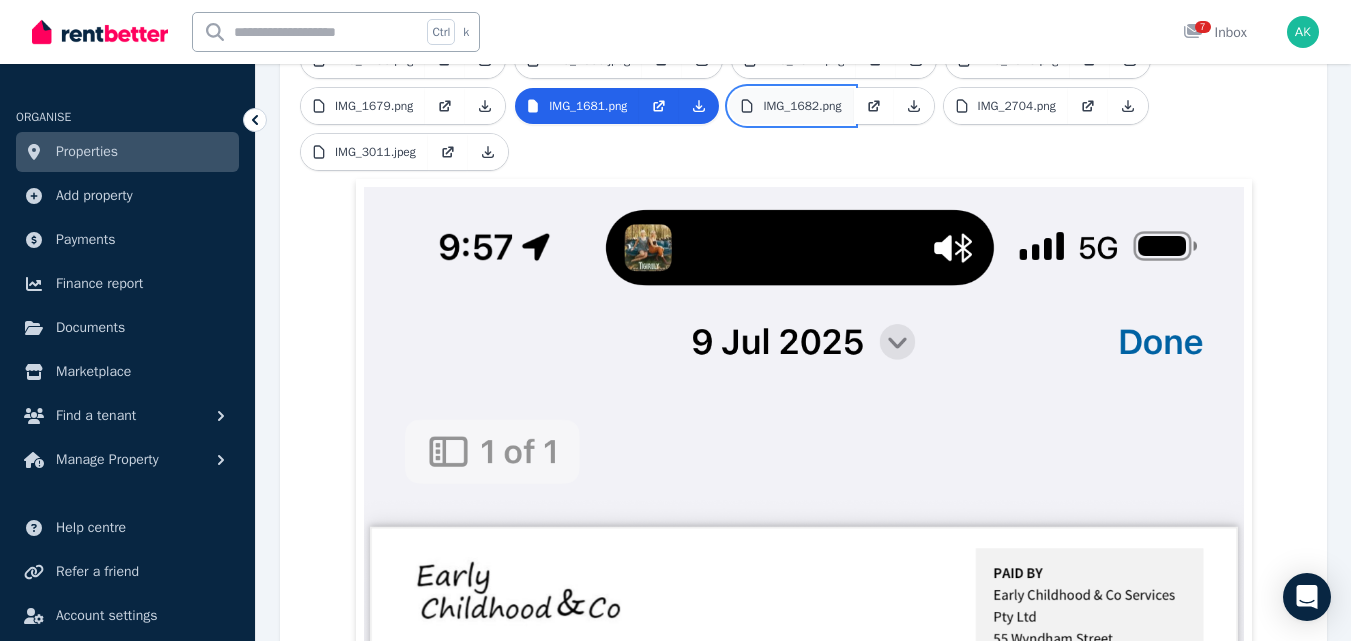 click on "IMG_1682.png" at bounding box center (802, 106) 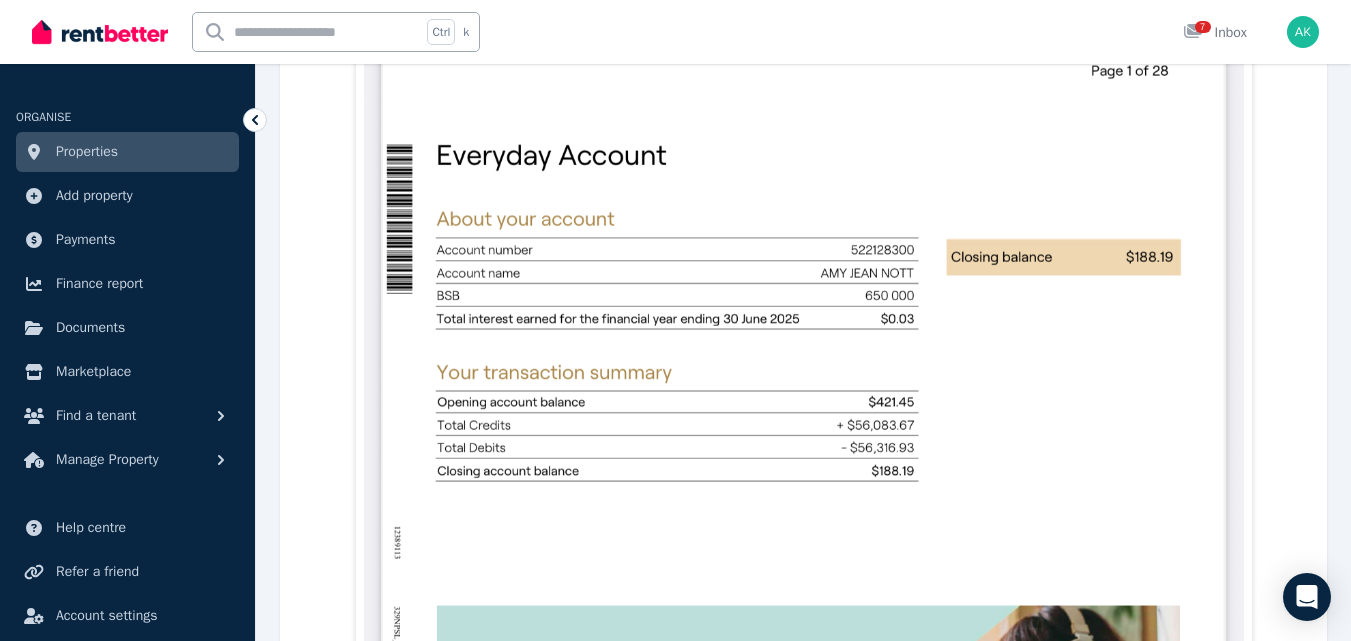 scroll, scrollTop: 1422, scrollLeft: 0, axis: vertical 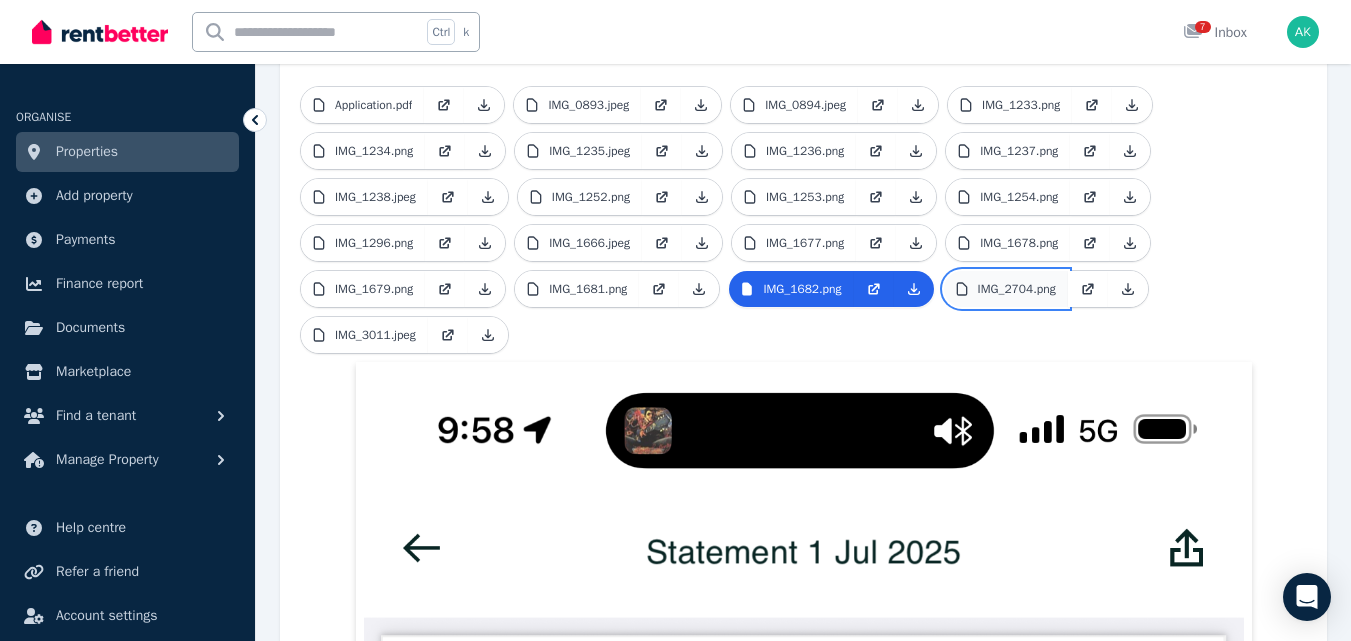 click on "IMG_2704.png" at bounding box center [1017, 289] 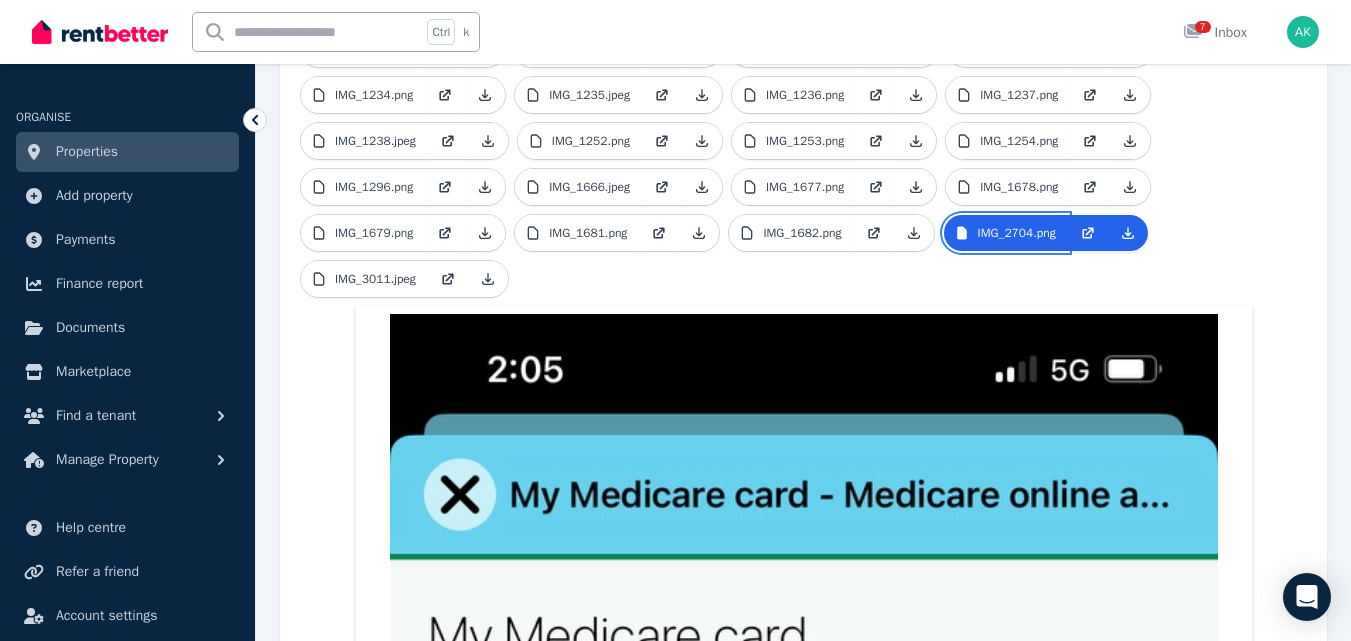 scroll, scrollTop: 579, scrollLeft: 0, axis: vertical 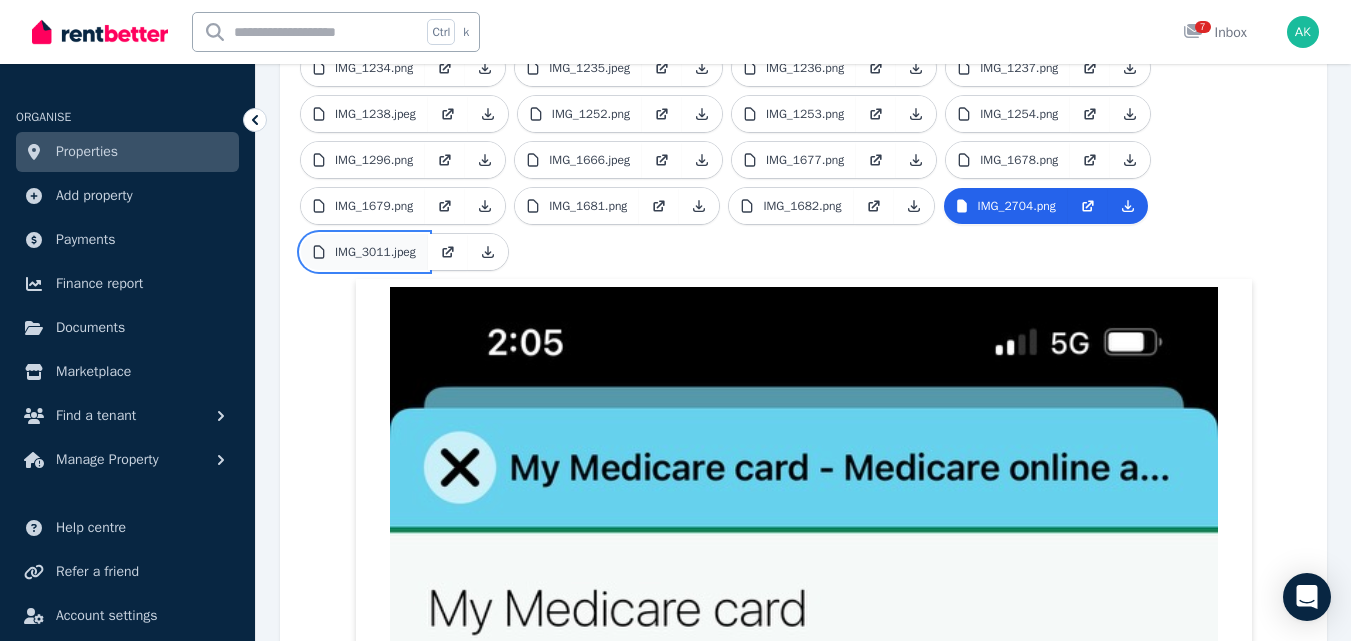 click on "IMG_3011.jpeg" at bounding box center (375, 252) 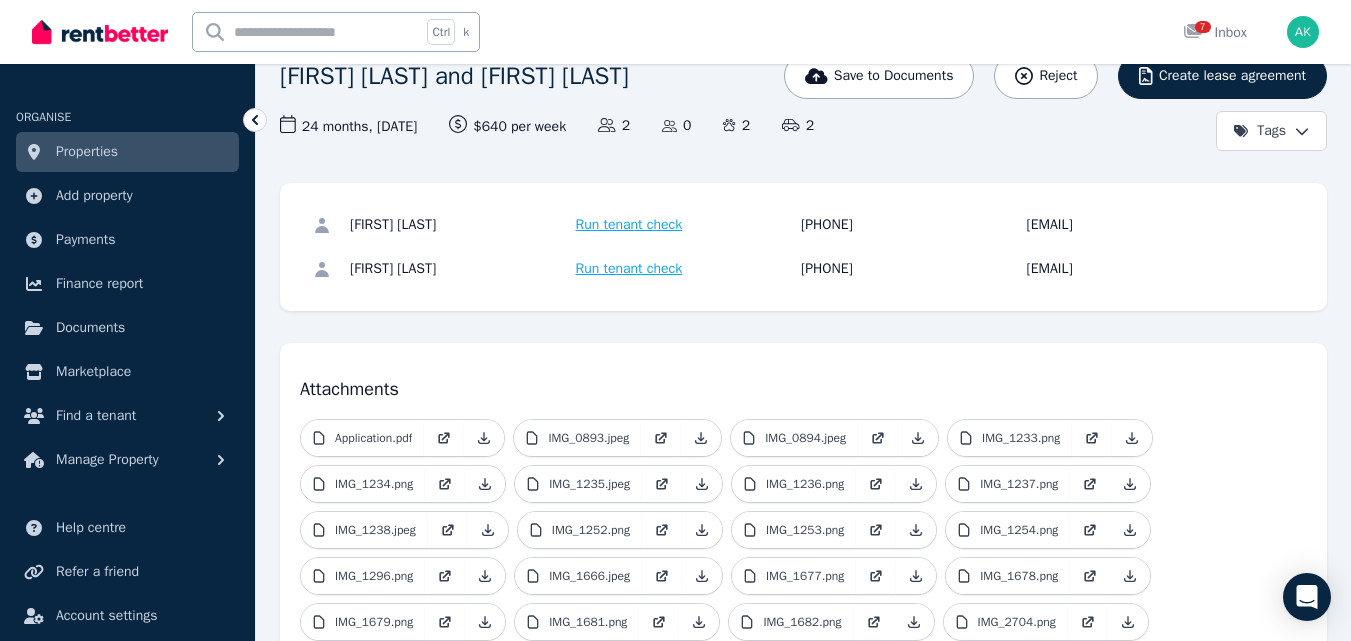 scroll, scrollTop: 0, scrollLeft: 0, axis: both 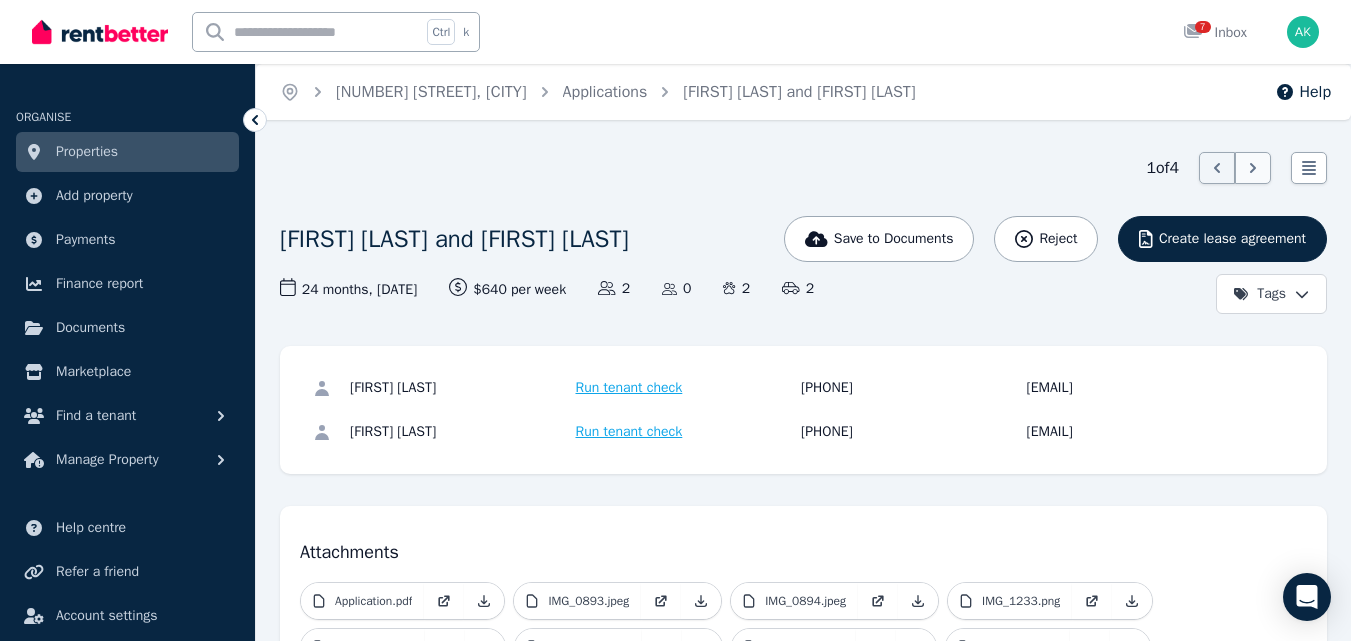 click 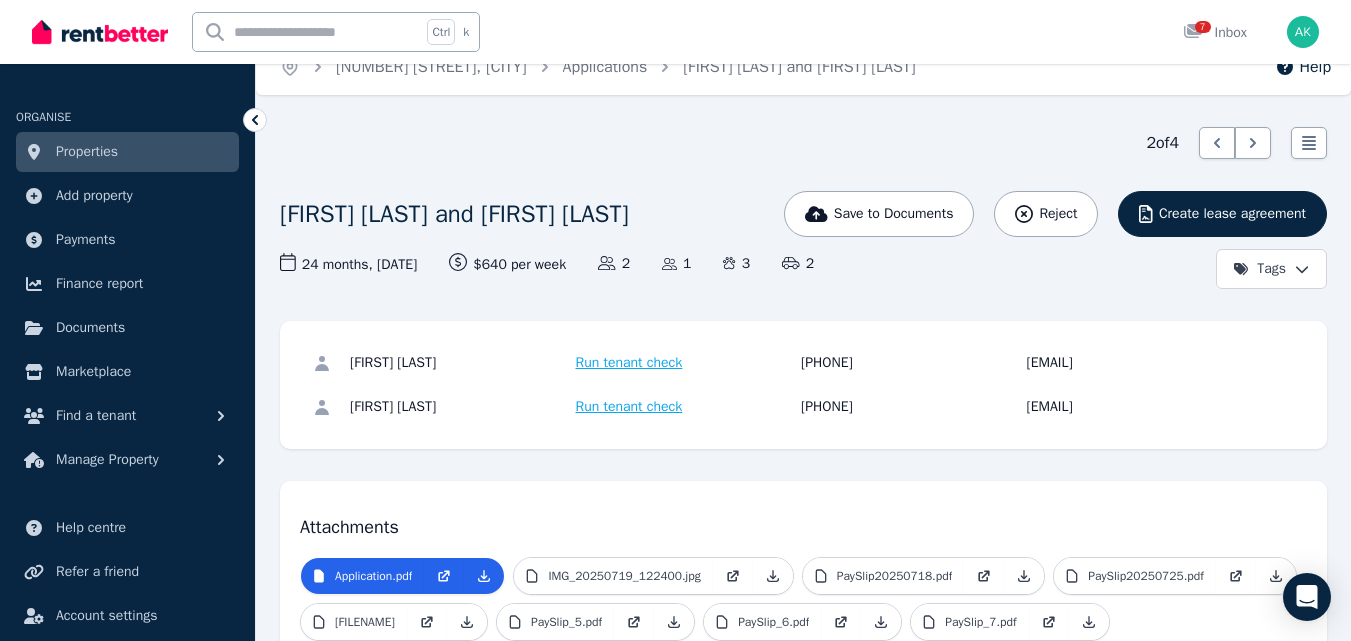 scroll, scrollTop: 0, scrollLeft: 0, axis: both 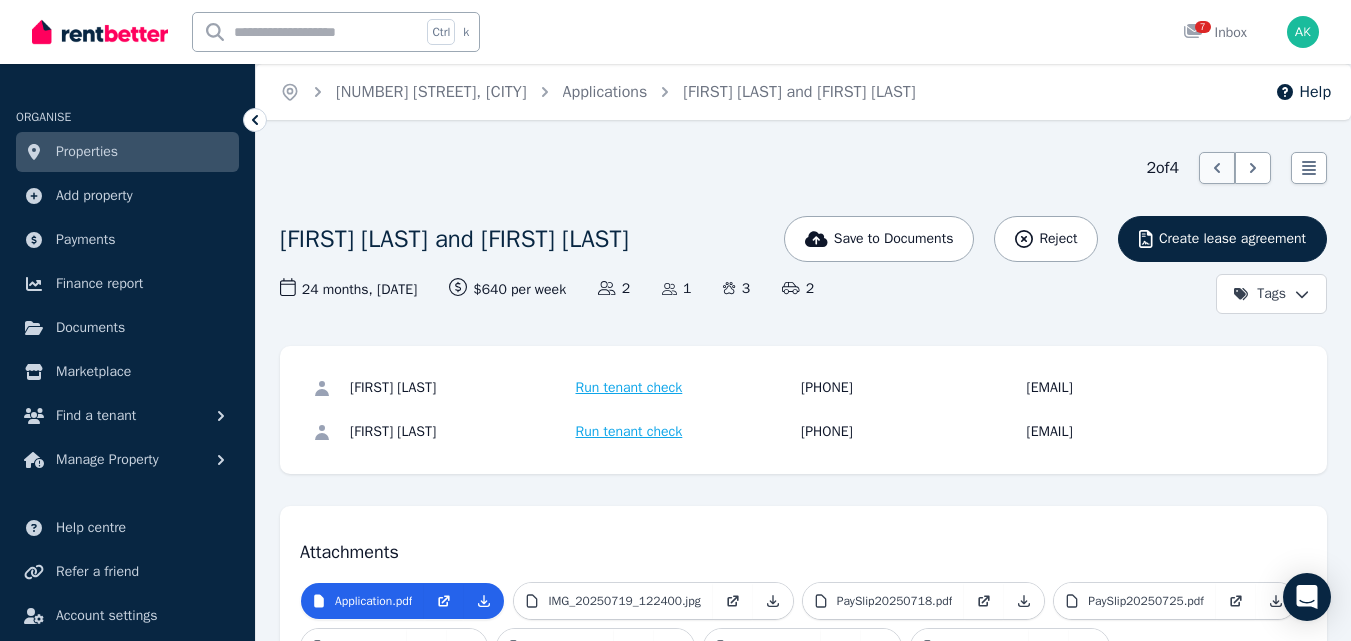 click 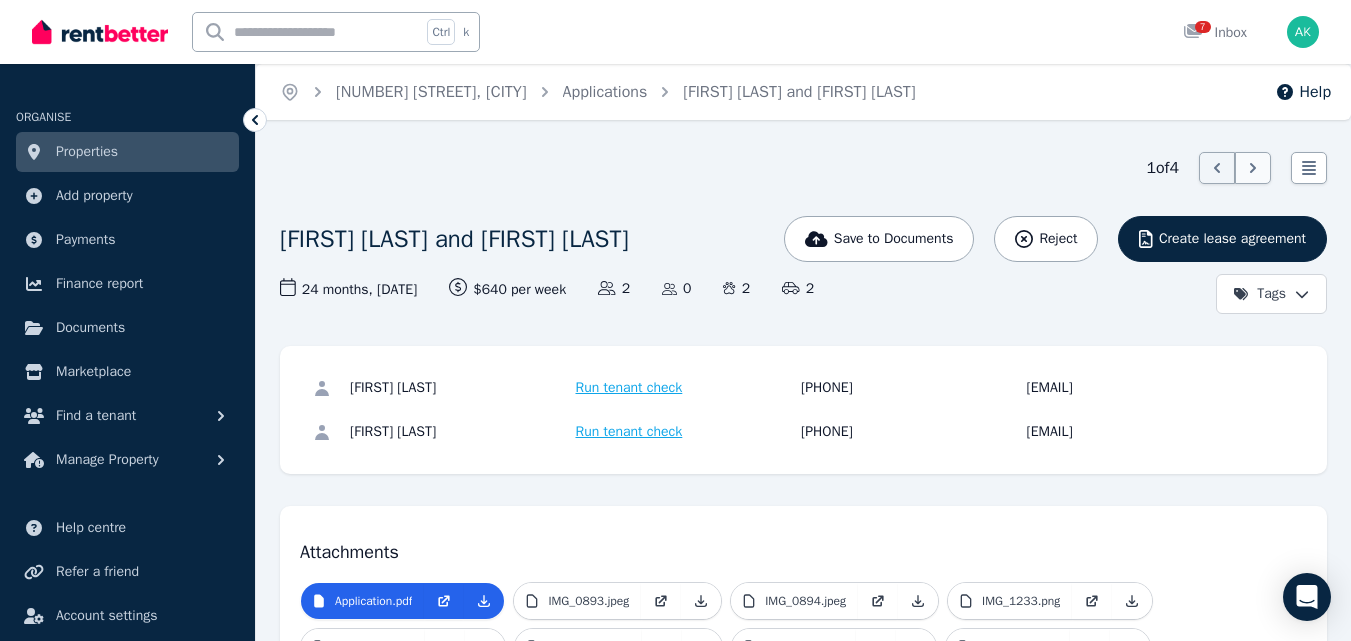 click 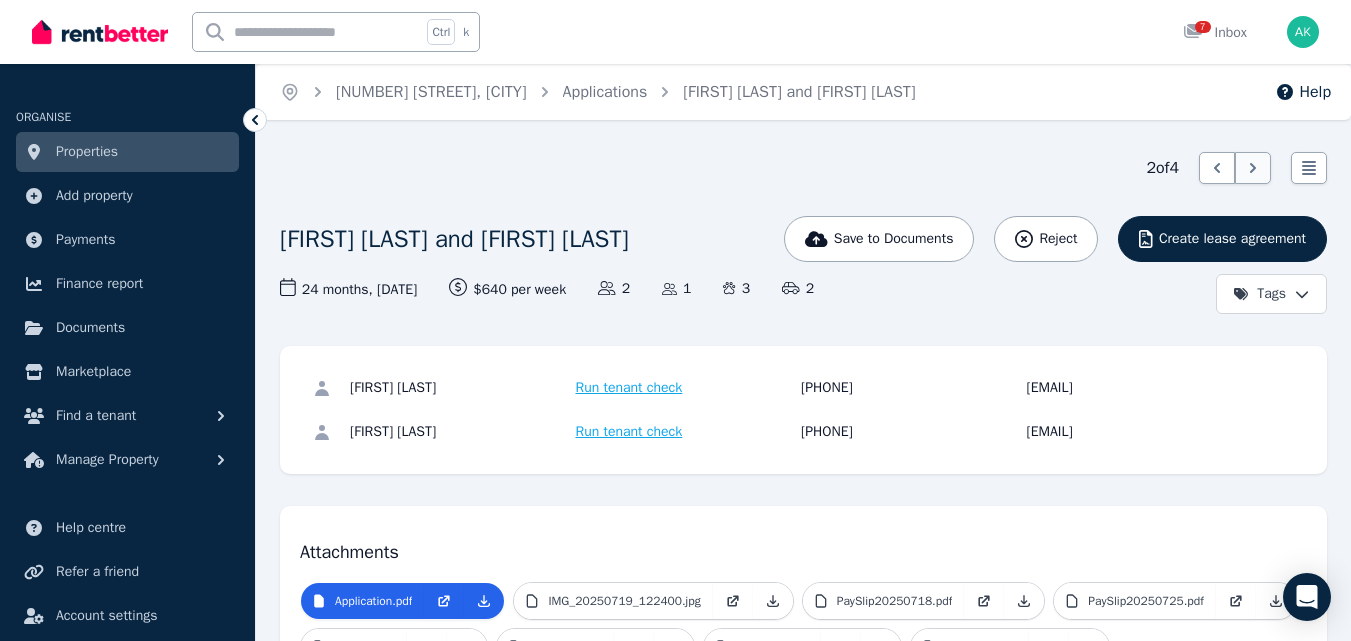 click 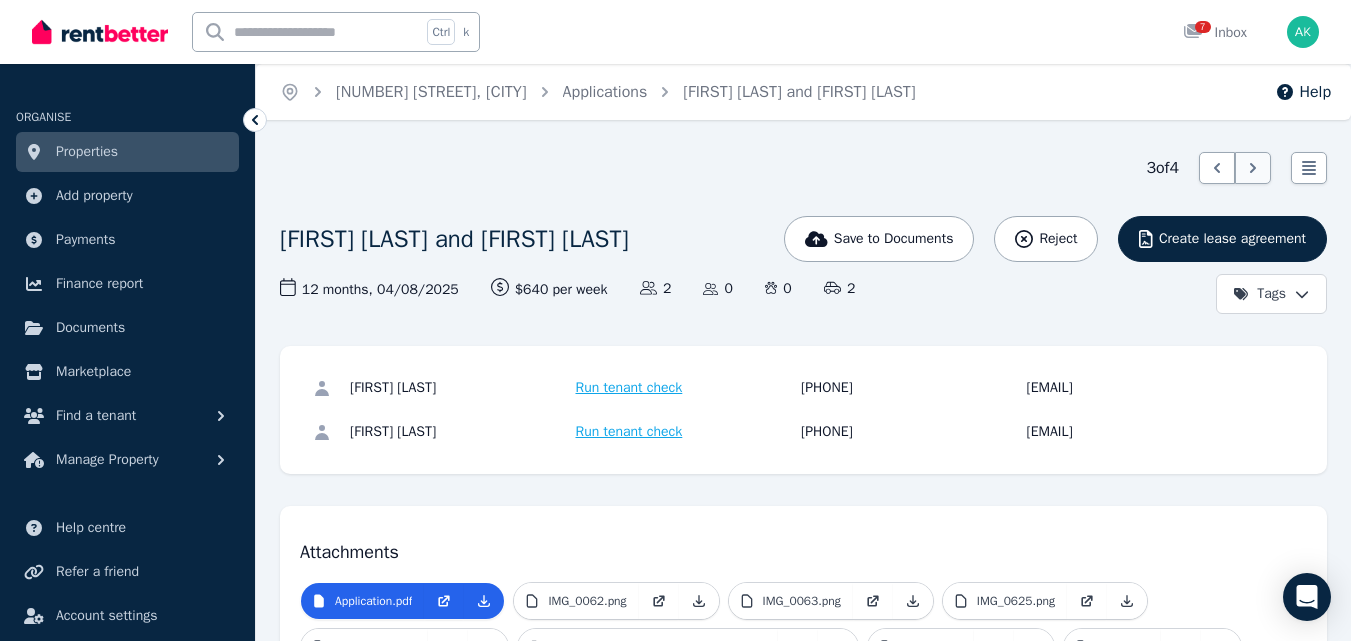 click 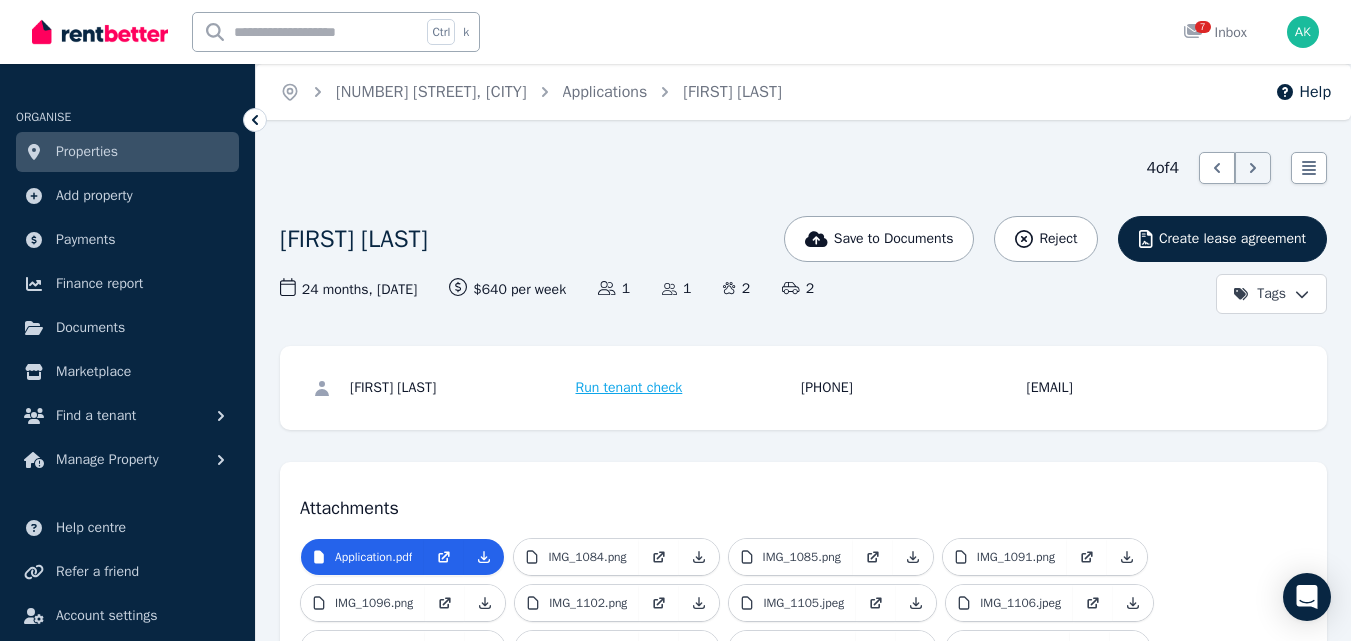 click 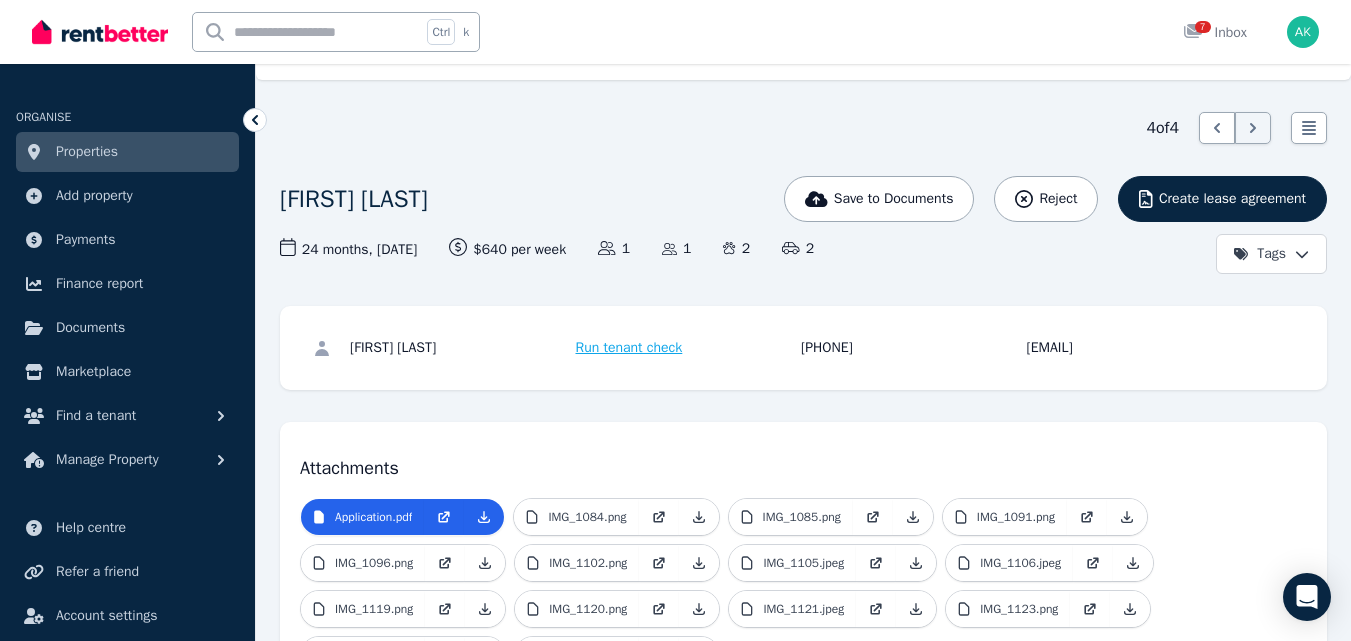 scroll, scrollTop: 80, scrollLeft: 0, axis: vertical 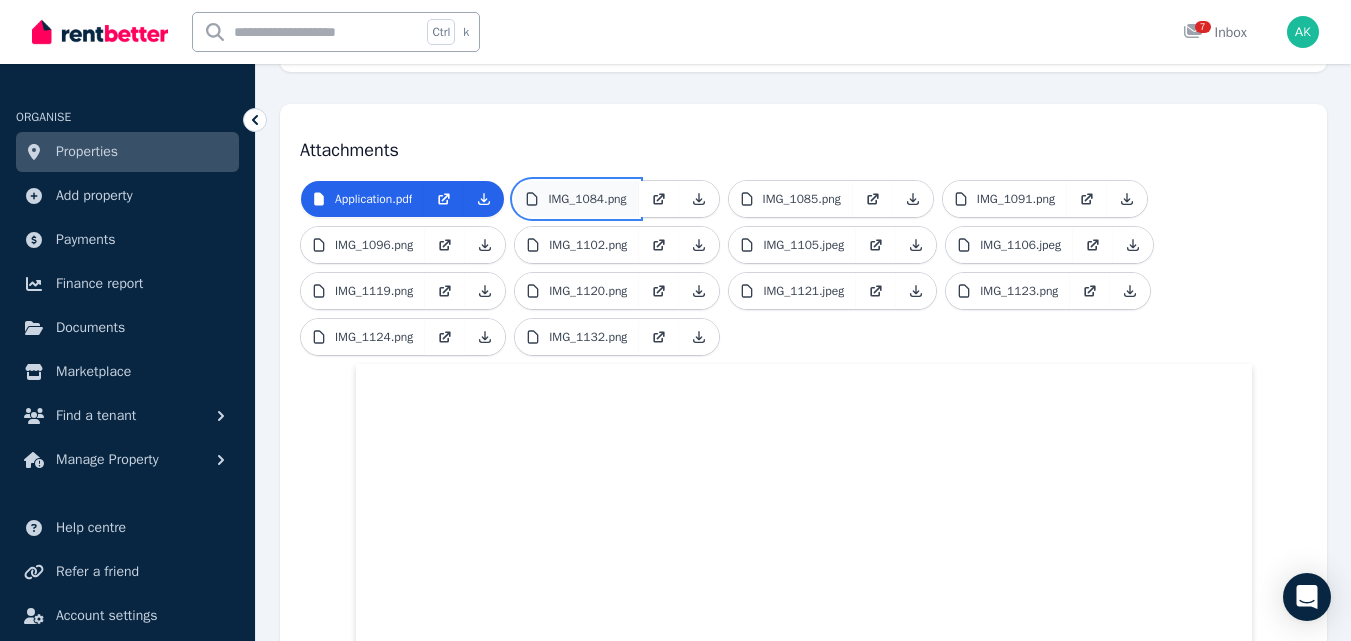 drag, startPoint x: 594, startPoint y: 197, endPoint x: 579, endPoint y: 193, distance: 15.524175 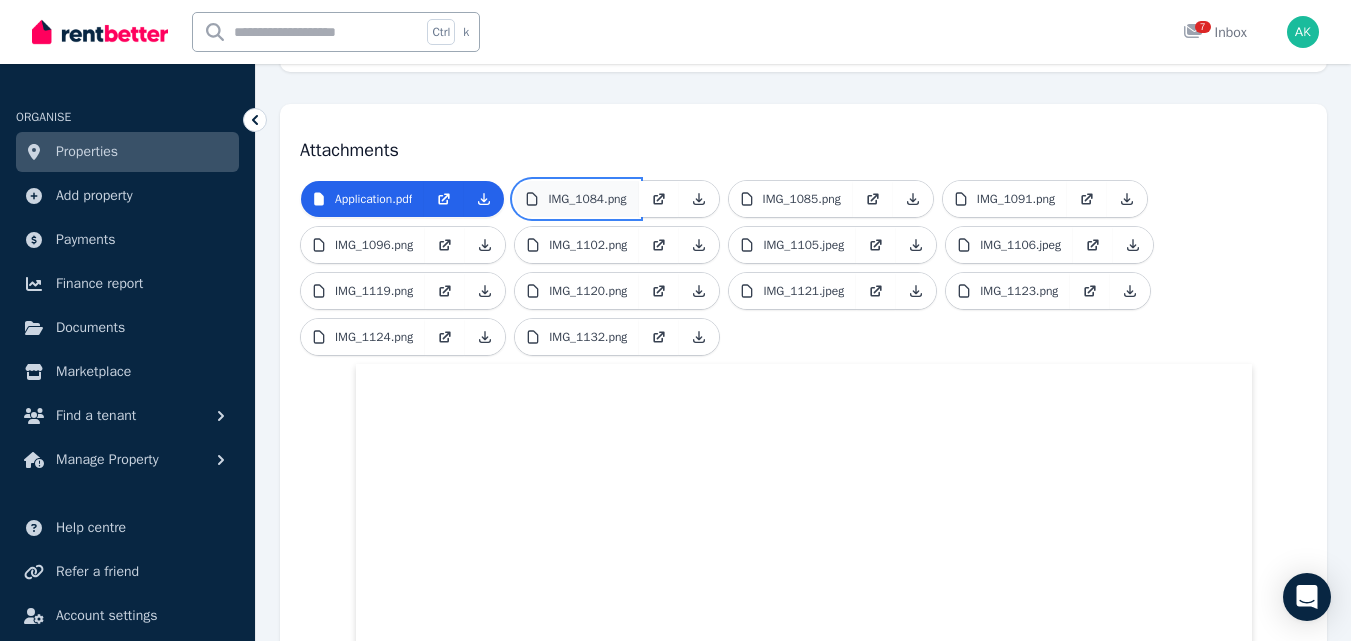 click on "IMG_1084.png" at bounding box center [587, 199] 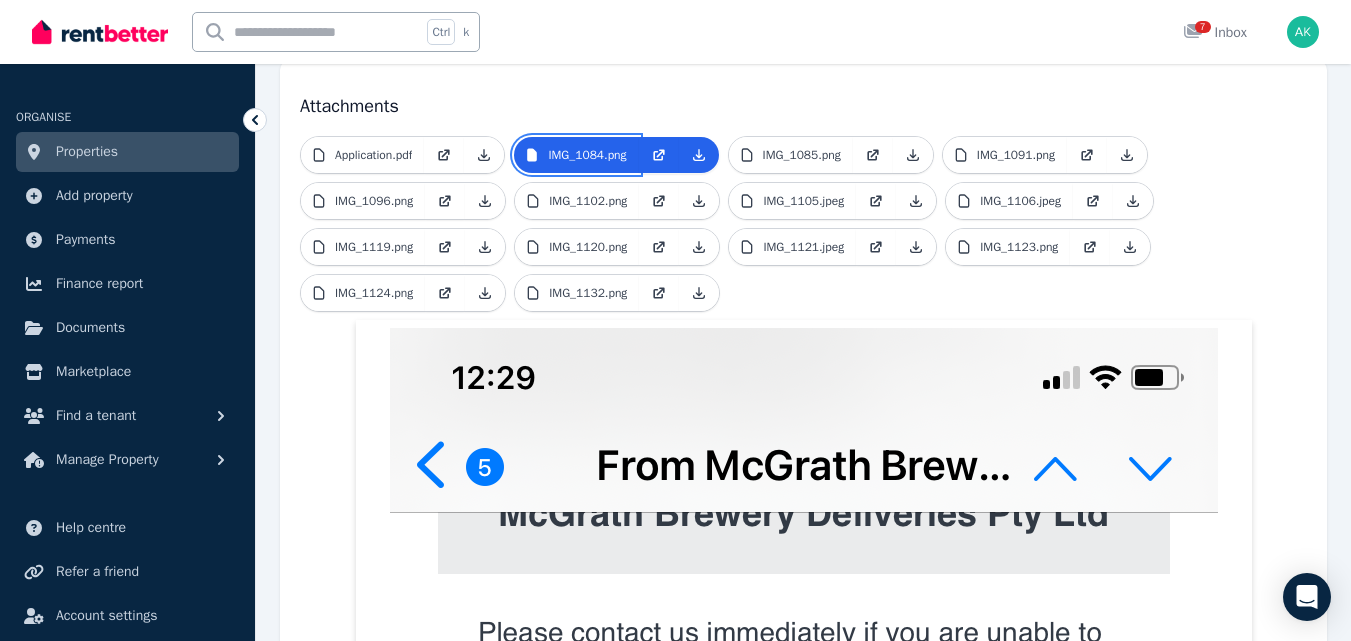 scroll, scrollTop: 398, scrollLeft: 0, axis: vertical 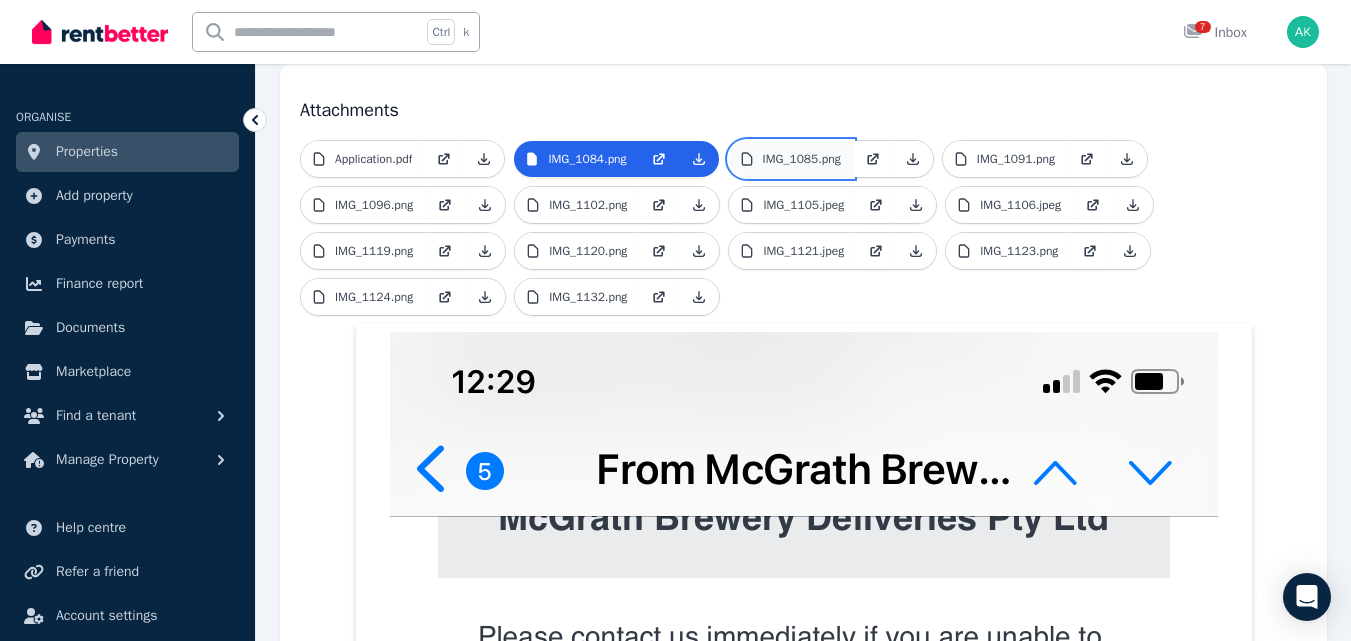 click on "IMG_1085.png" at bounding box center (802, 159) 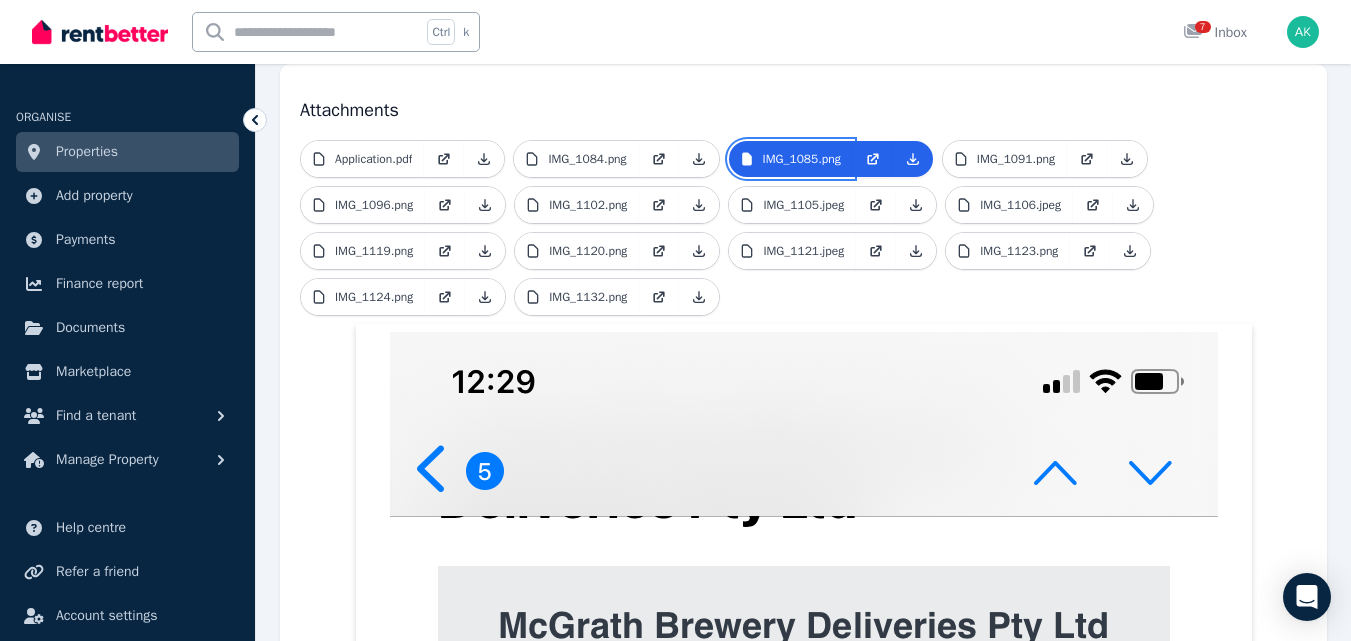 scroll, scrollTop: 385, scrollLeft: 0, axis: vertical 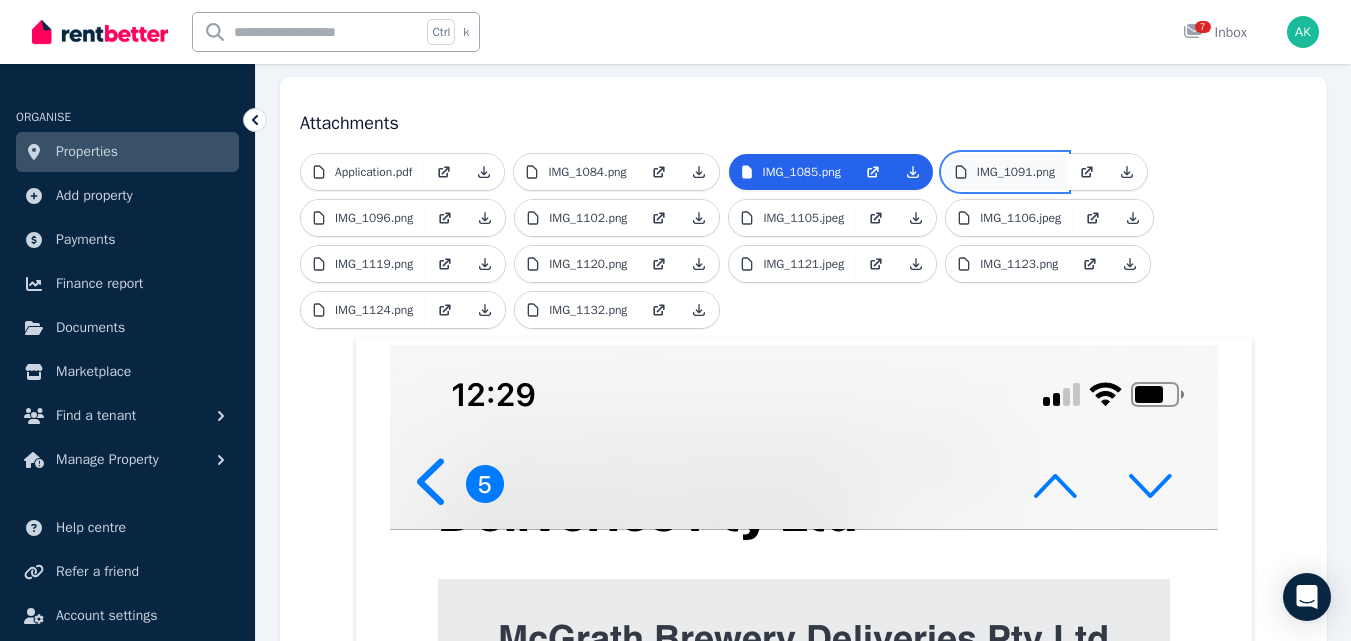 click on "IMG_1091.png" at bounding box center [1005, 172] 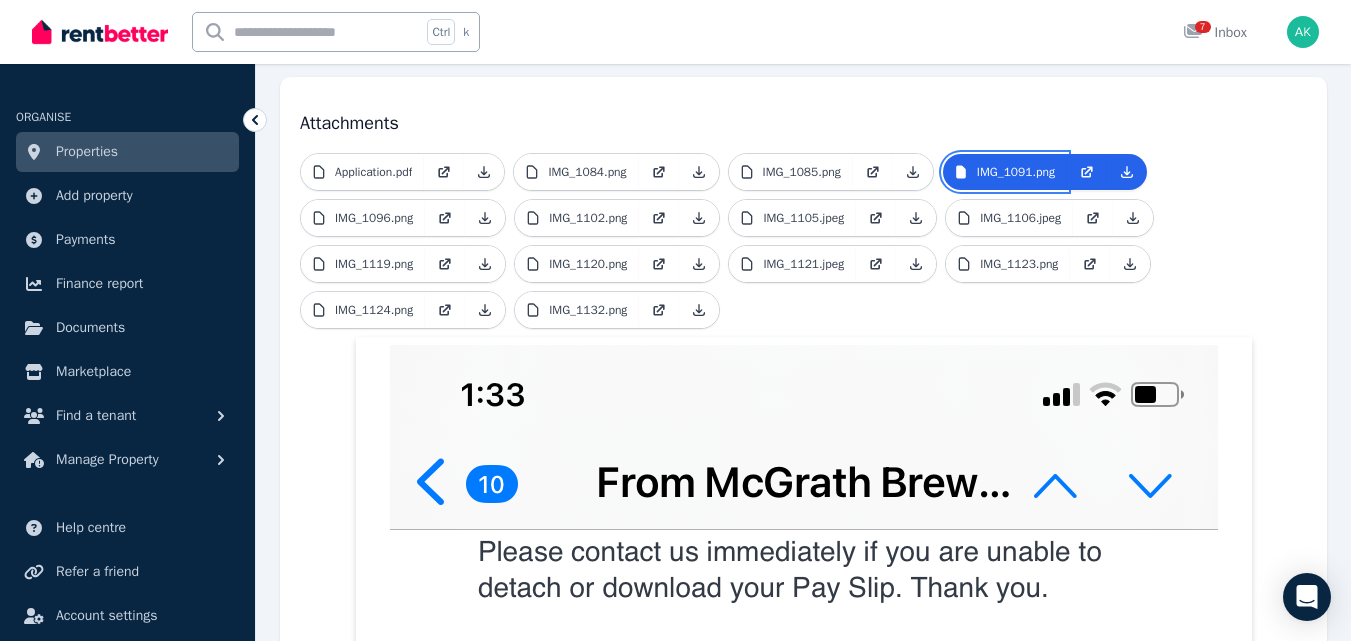 scroll, scrollTop: 327, scrollLeft: 0, axis: vertical 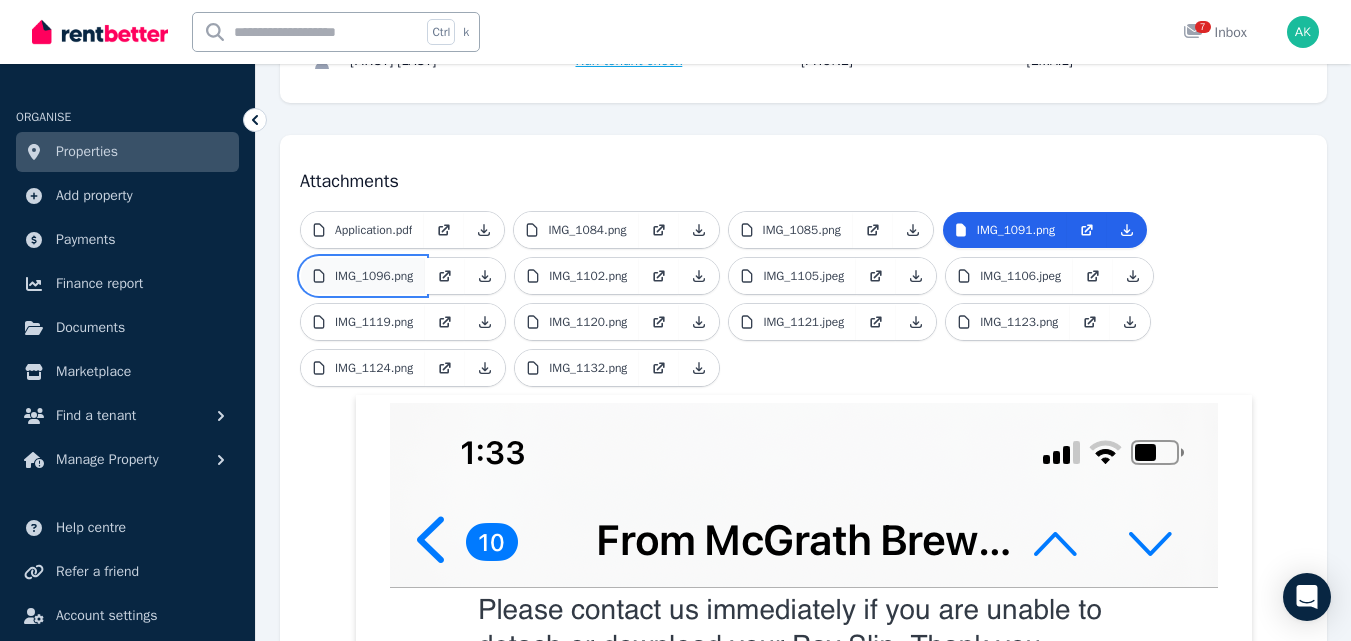 click on "IMG_1096.png" at bounding box center (374, 276) 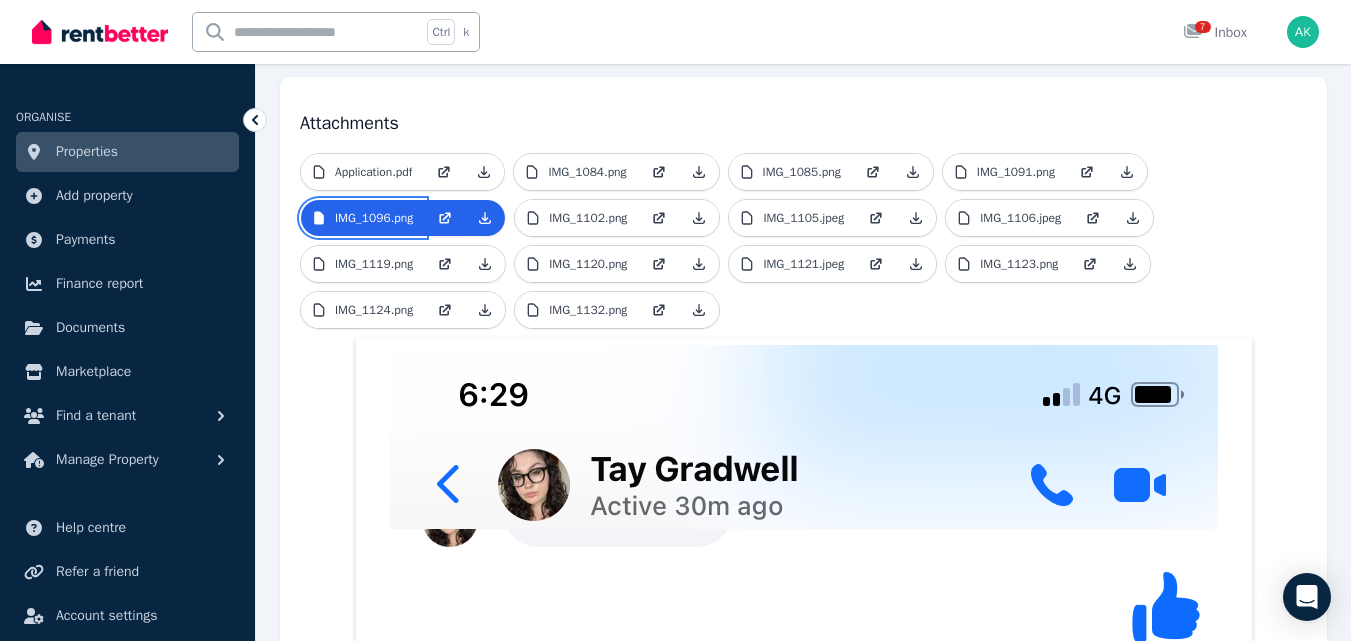 scroll, scrollTop: 310, scrollLeft: 0, axis: vertical 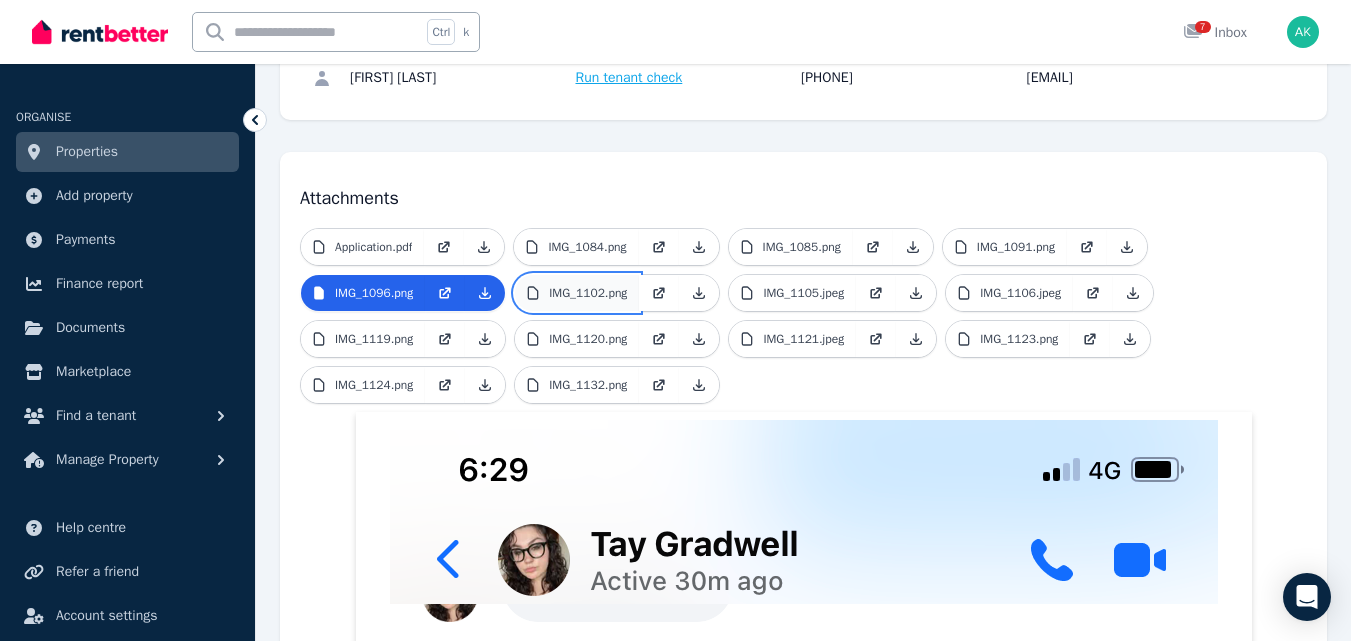 click on "IMG_1102.png" at bounding box center [588, 293] 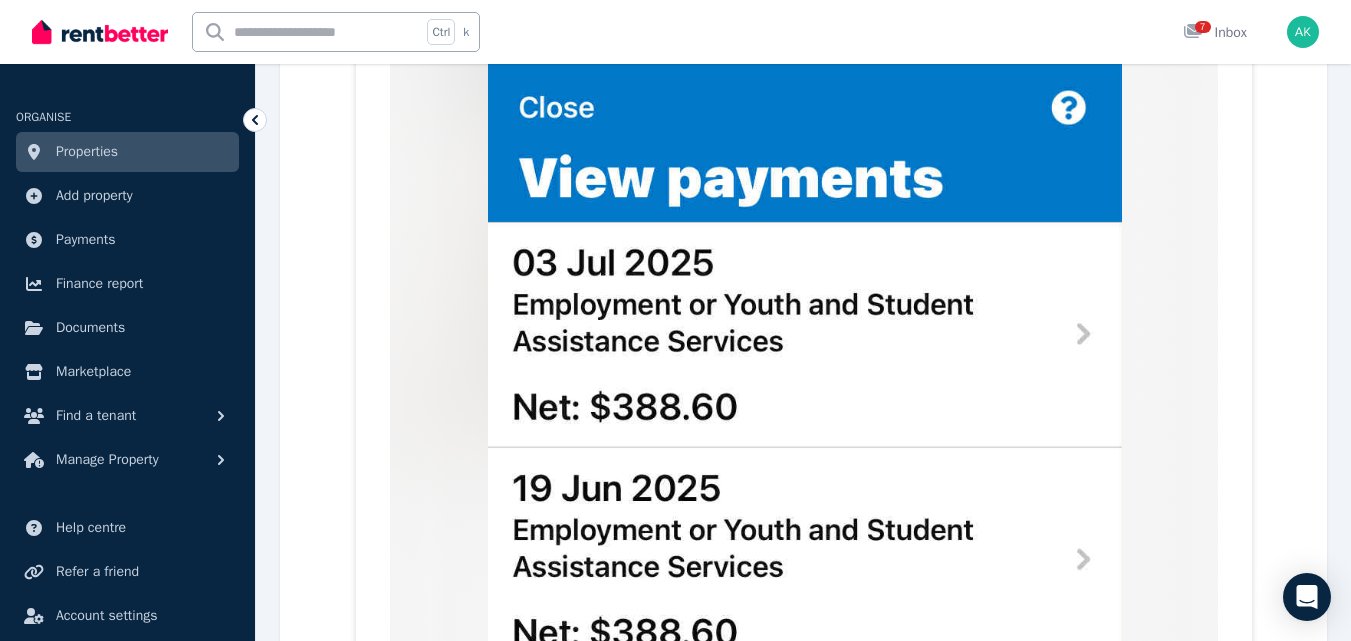scroll, scrollTop: 481, scrollLeft: 0, axis: vertical 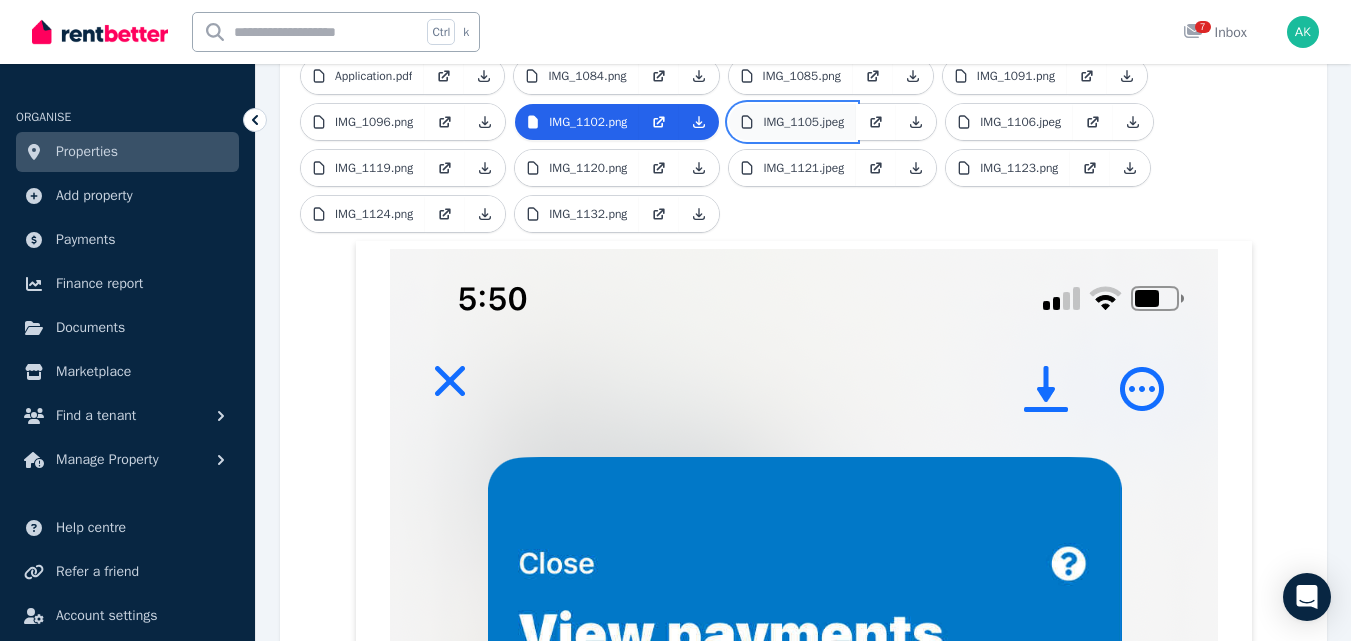 click on "IMG_1105.jpeg" at bounding box center (803, 122) 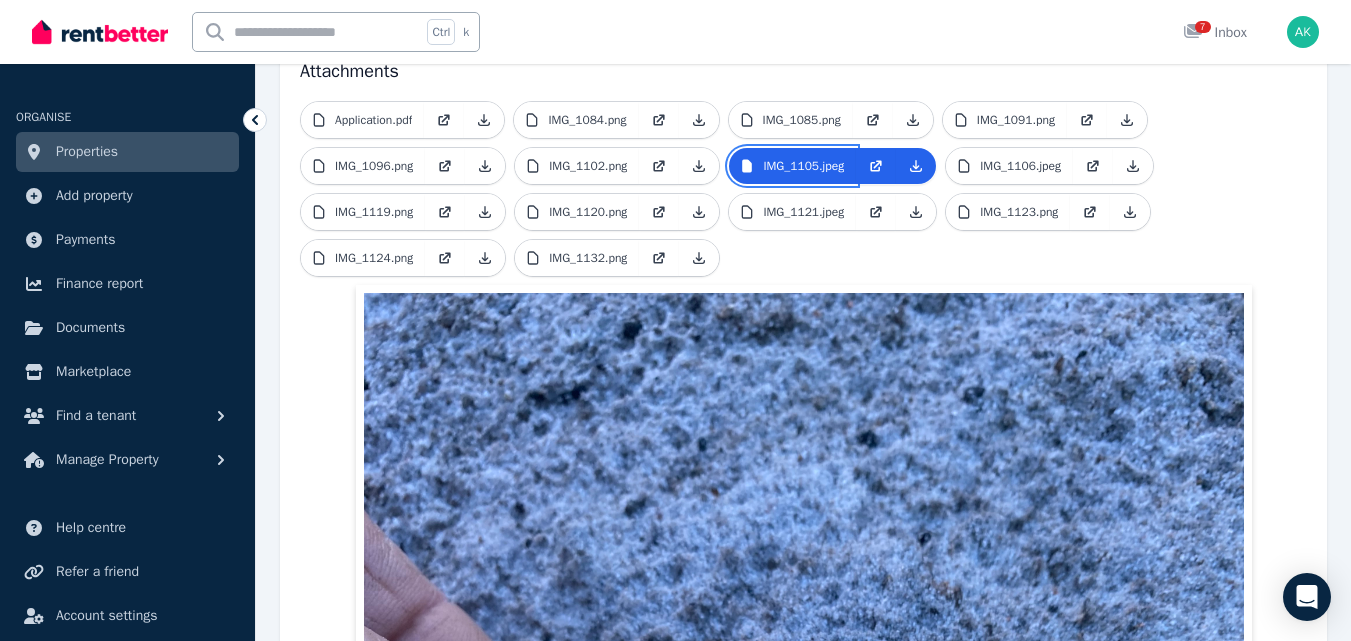 scroll, scrollTop: 434, scrollLeft: 0, axis: vertical 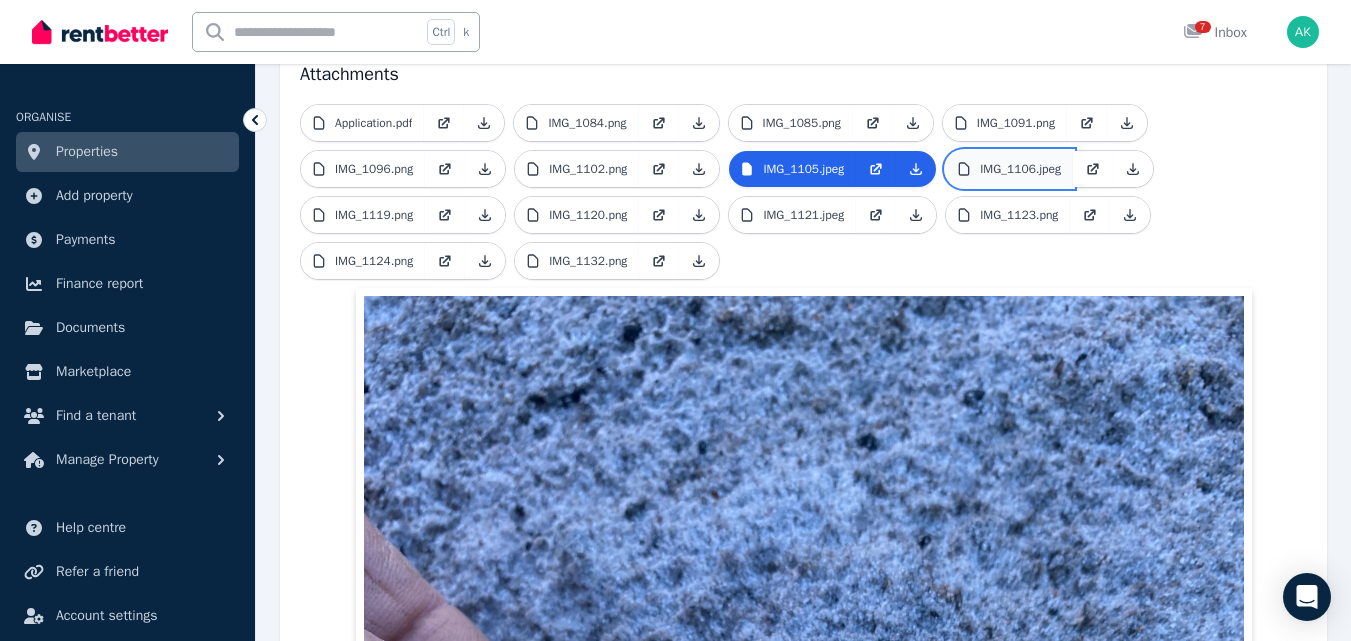click on "IMG_1106.jpeg" at bounding box center [1020, 169] 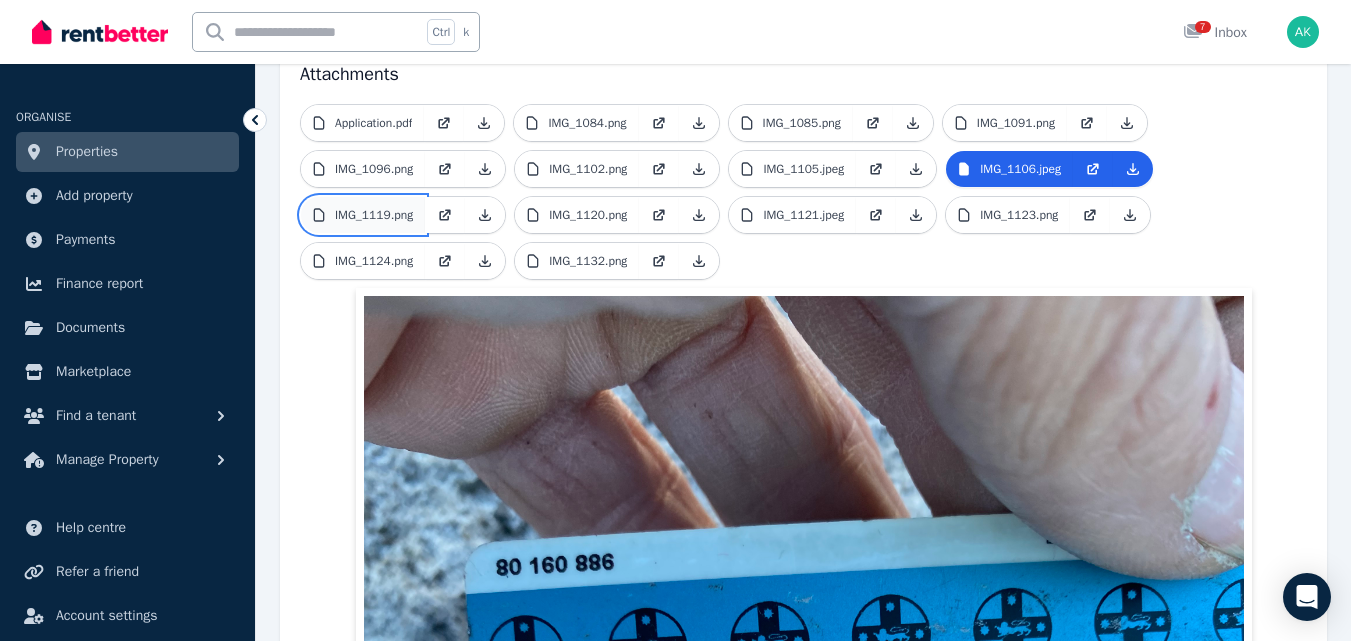 click on "IMG_1119.png" at bounding box center (374, 215) 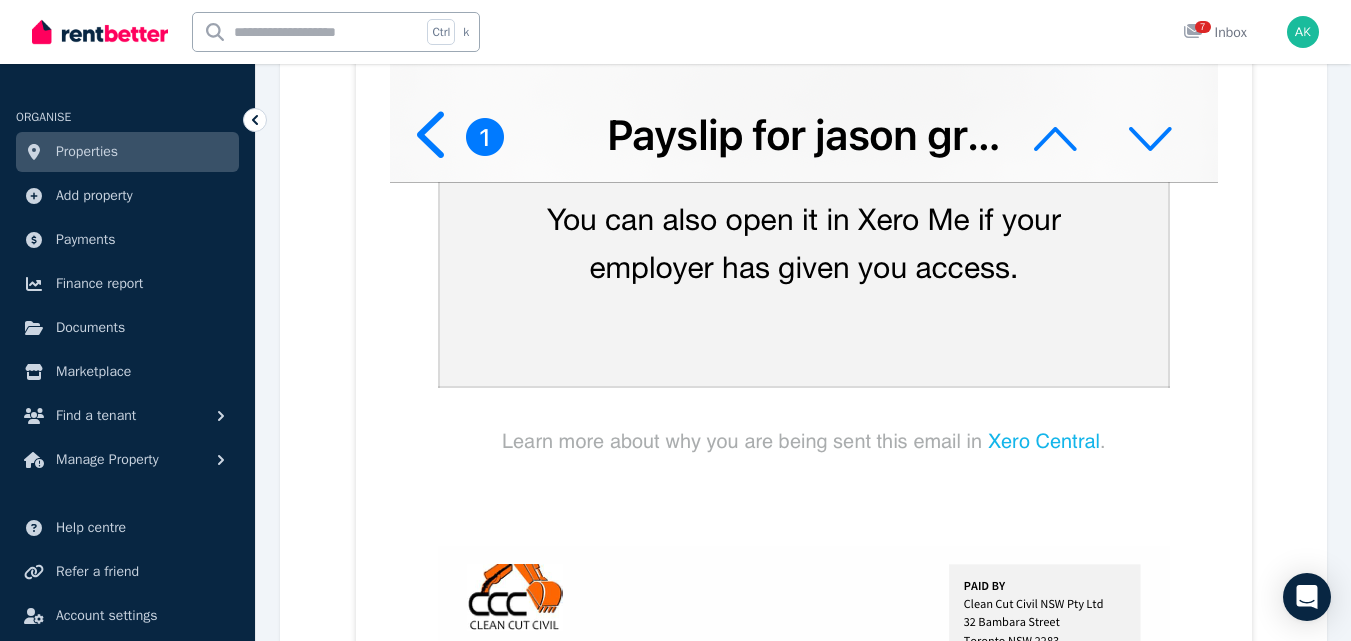 scroll, scrollTop: 351, scrollLeft: 0, axis: vertical 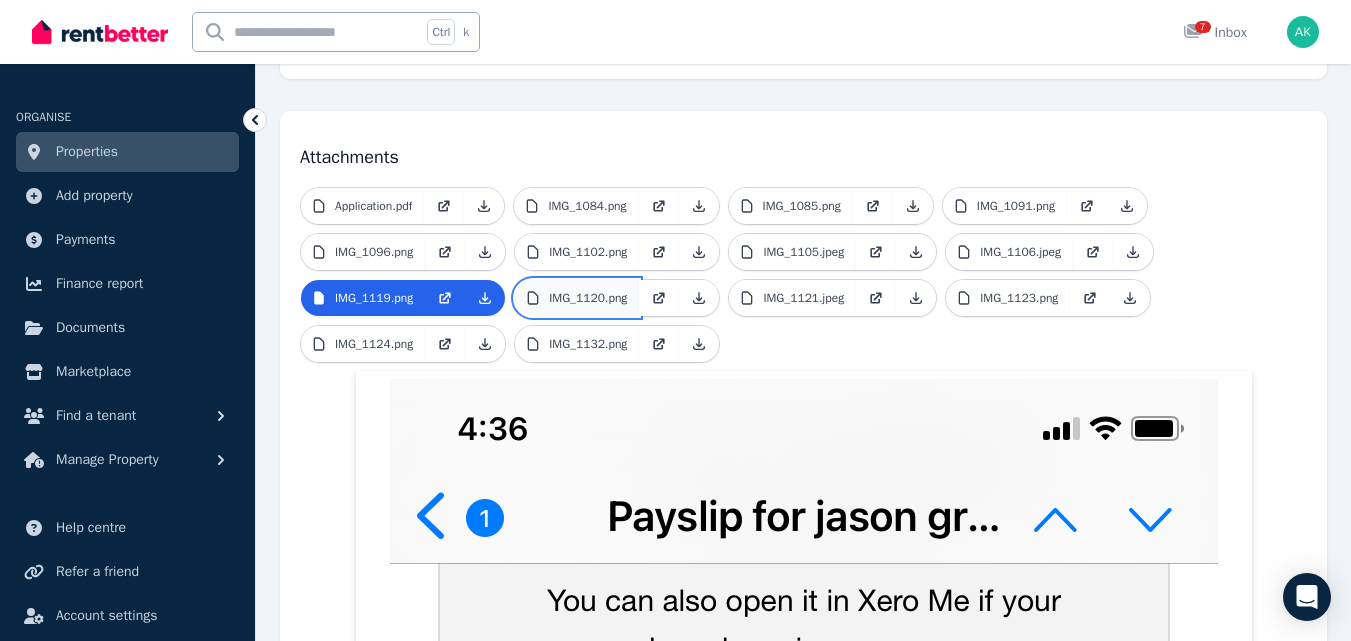click on "IMG_1120.png" at bounding box center (588, 298) 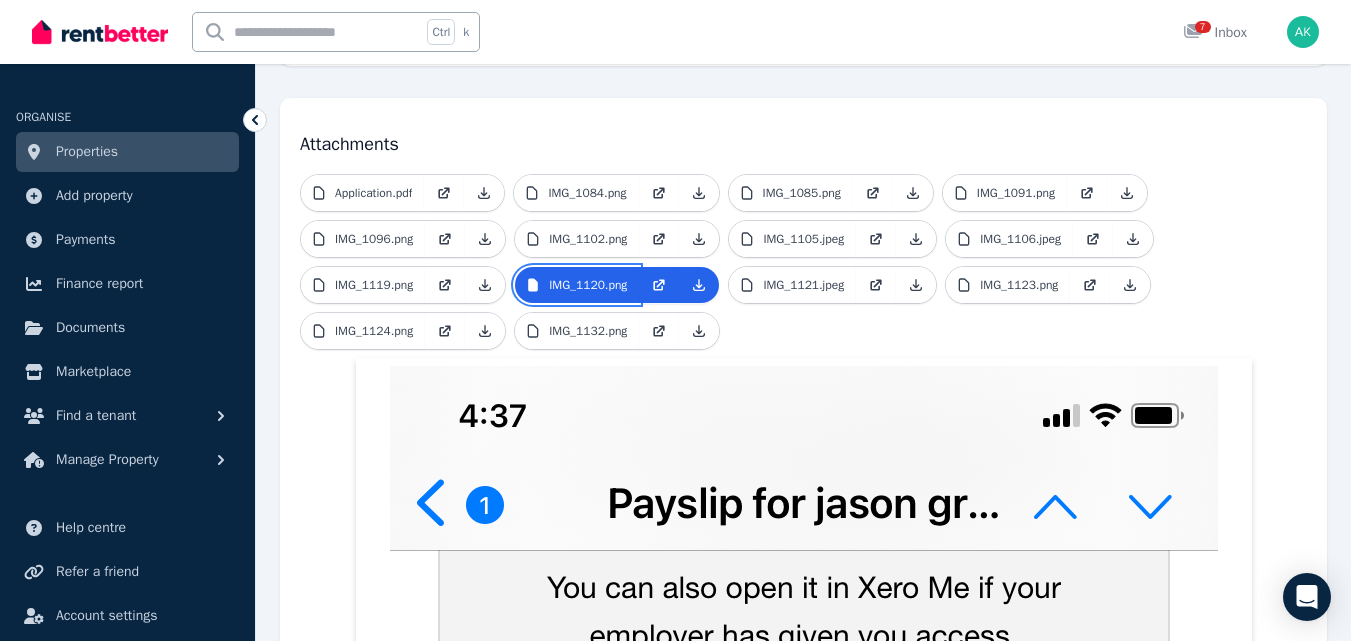 scroll, scrollTop: 276, scrollLeft: 0, axis: vertical 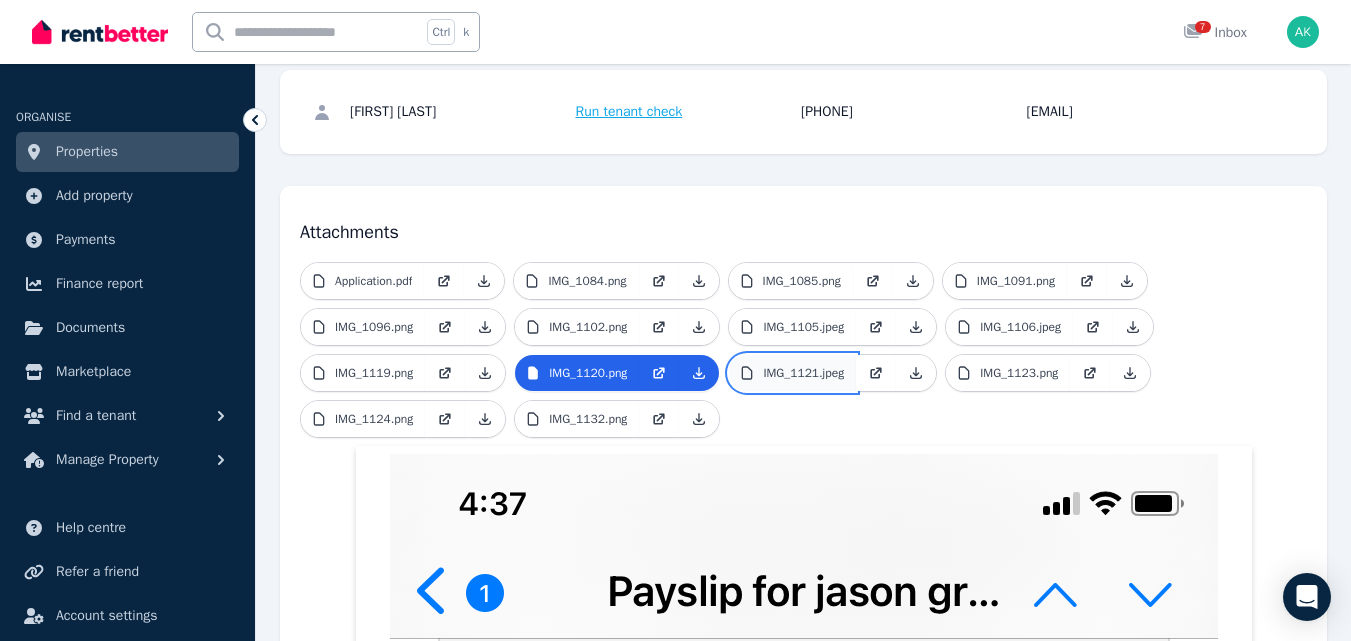 click on "IMG_1121.jpeg" at bounding box center [803, 373] 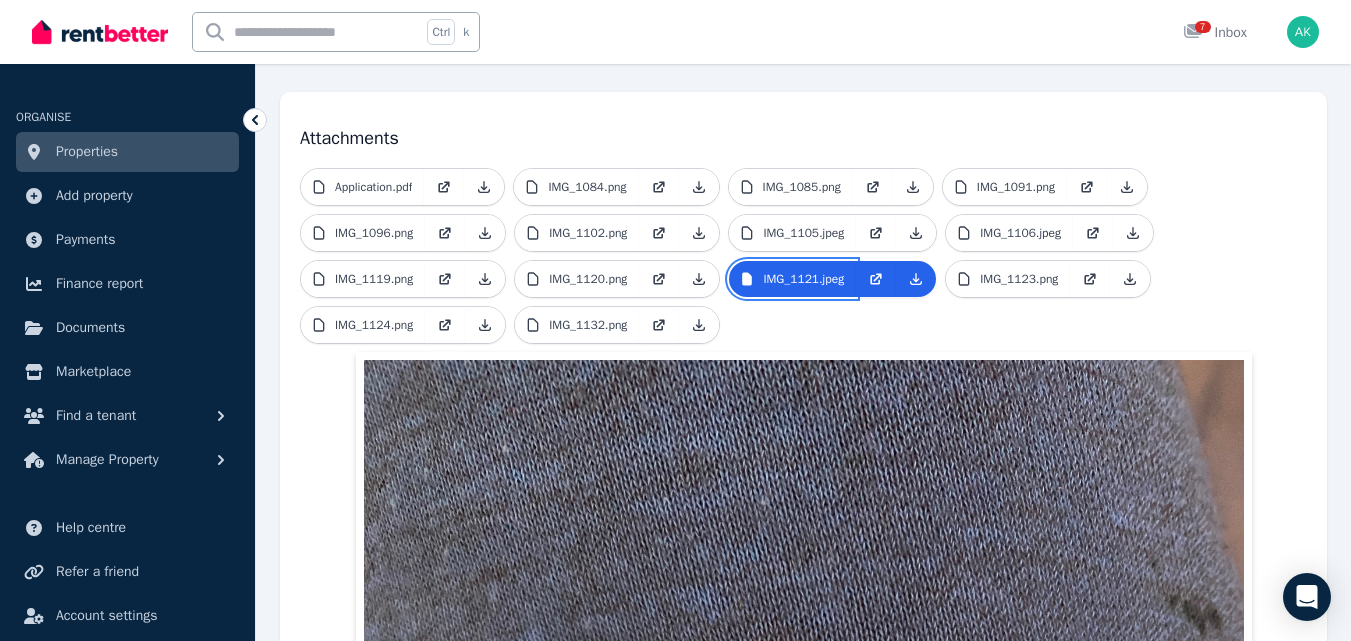 scroll, scrollTop: 337, scrollLeft: 0, axis: vertical 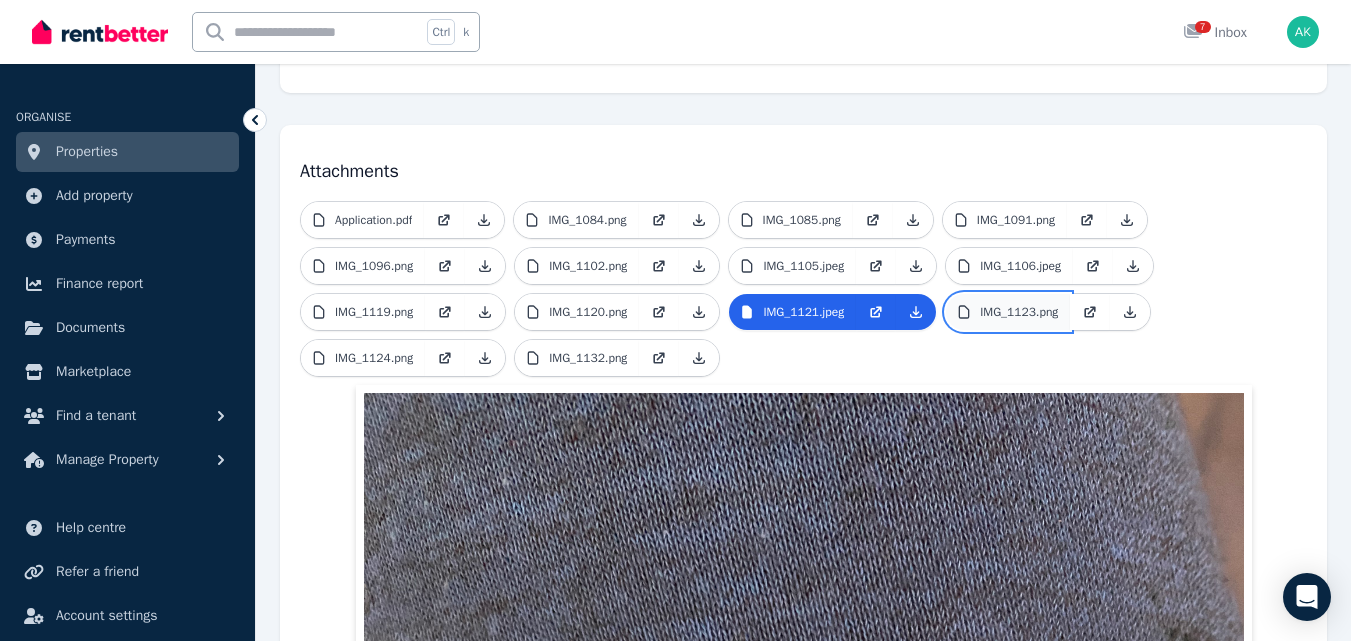 click on "IMG_1123.png" at bounding box center [1019, 312] 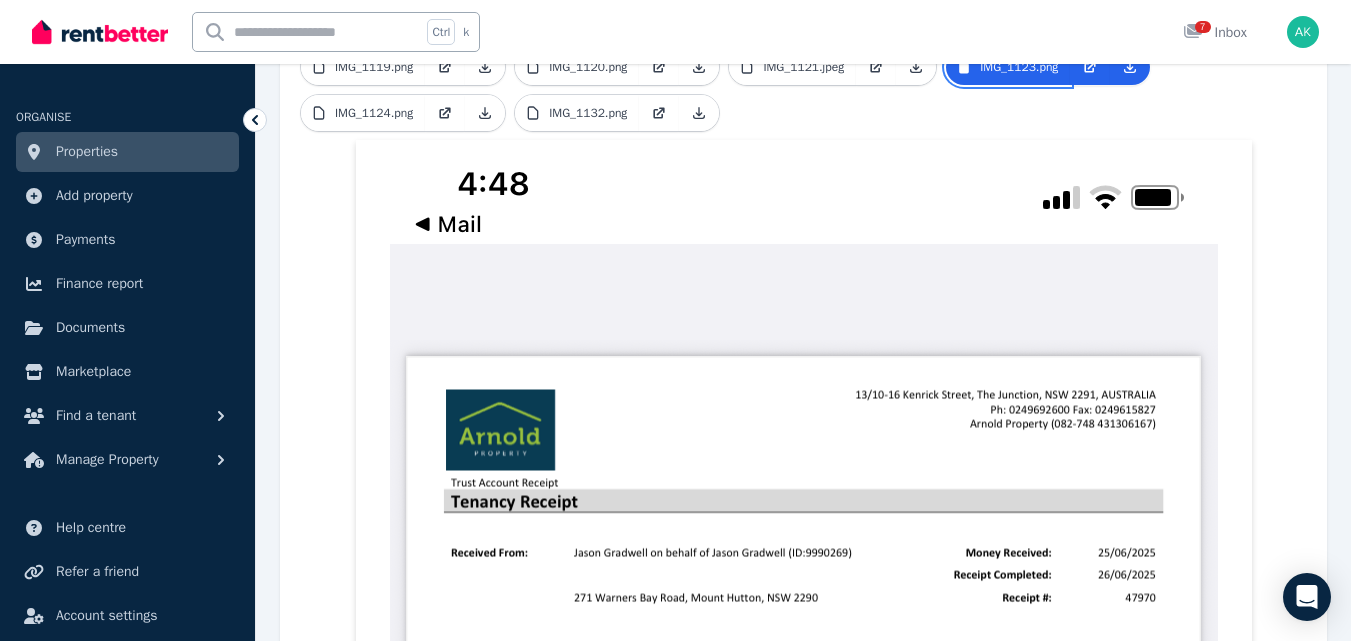 scroll, scrollTop: 446, scrollLeft: 0, axis: vertical 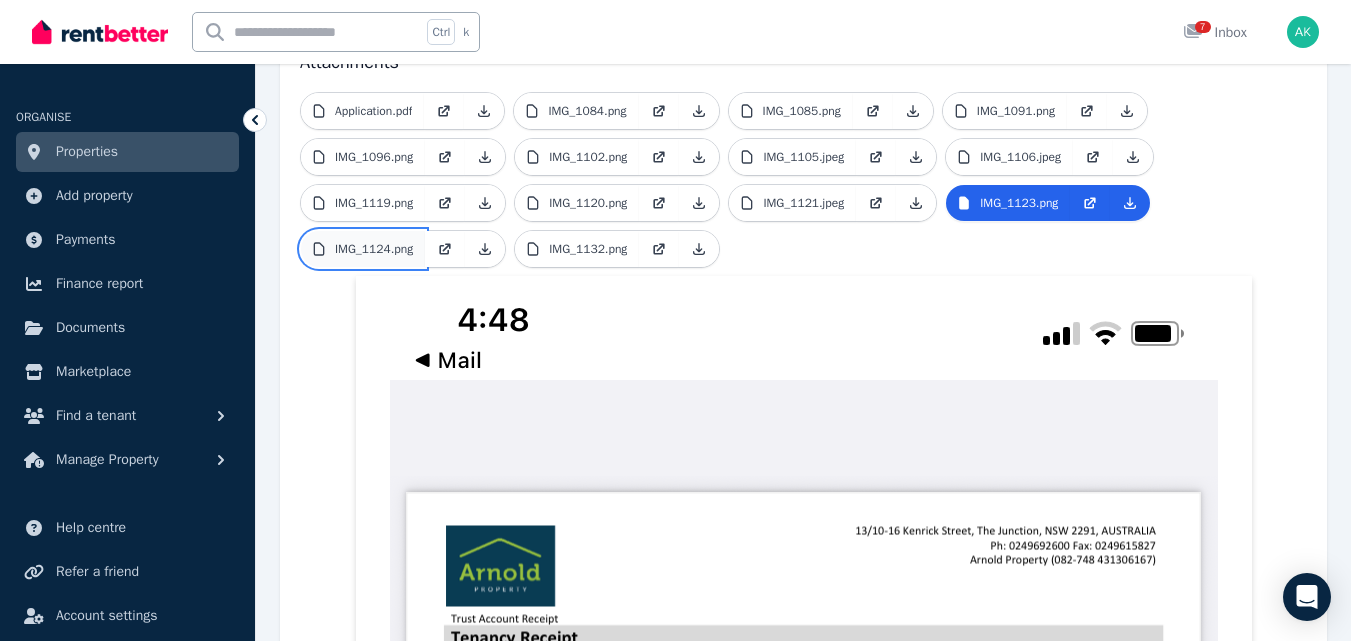 click on "IMG_1124.png" at bounding box center (374, 249) 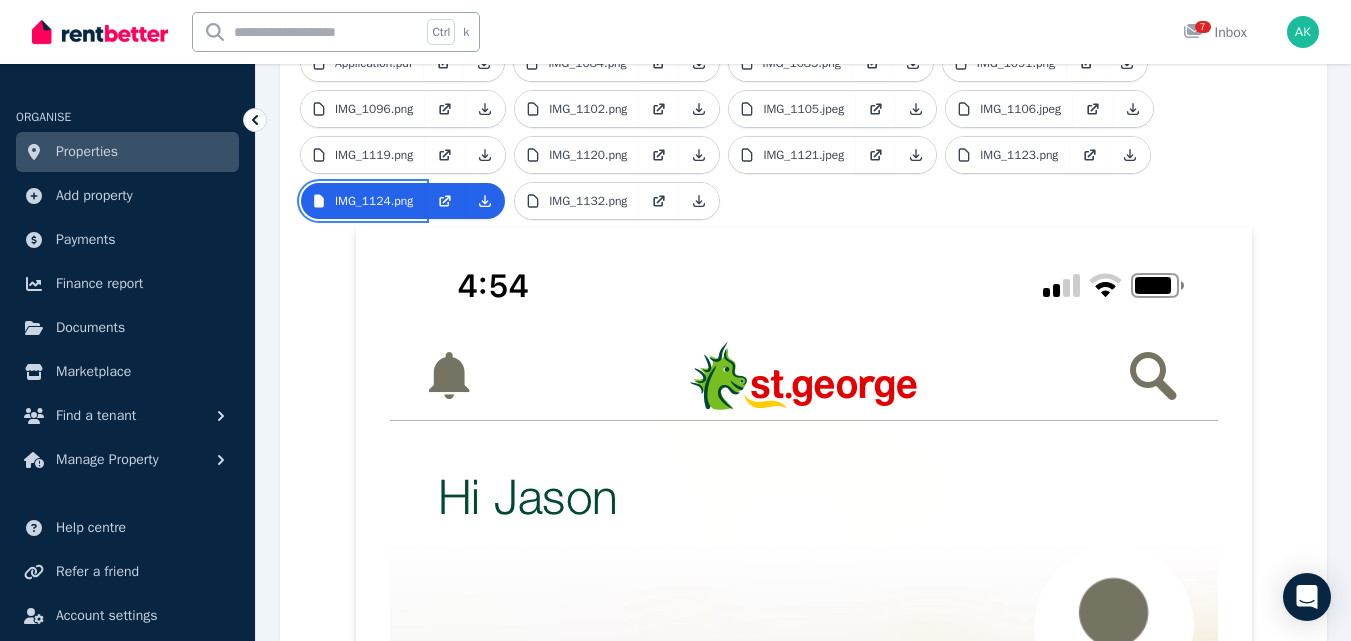 scroll, scrollTop: 455, scrollLeft: 0, axis: vertical 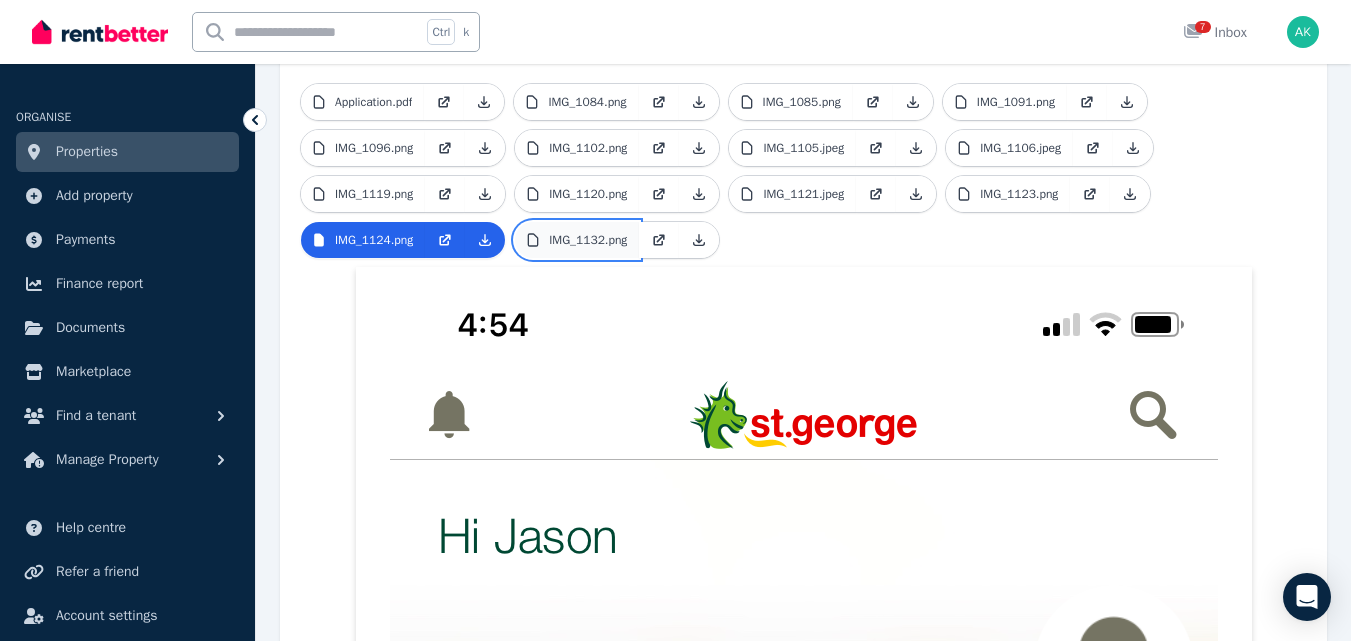 click on "IMG_1132.png" at bounding box center (577, 240) 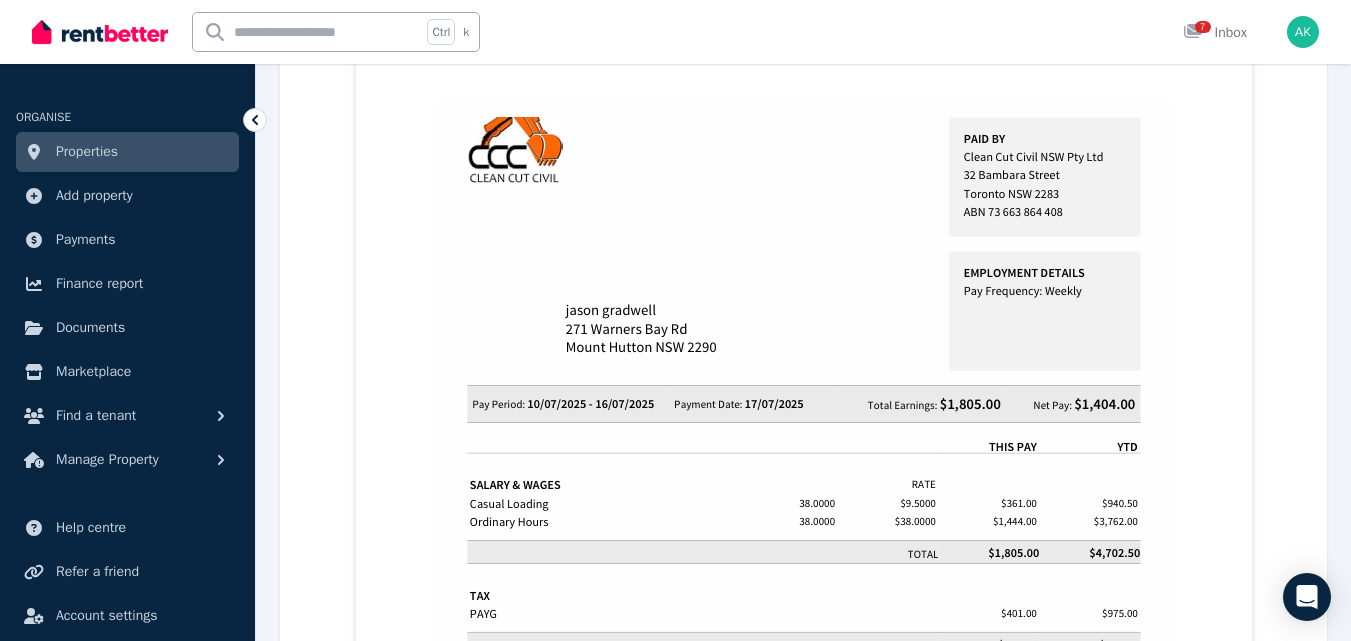 scroll, scrollTop: 758, scrollLeft: 0, axis: vertical 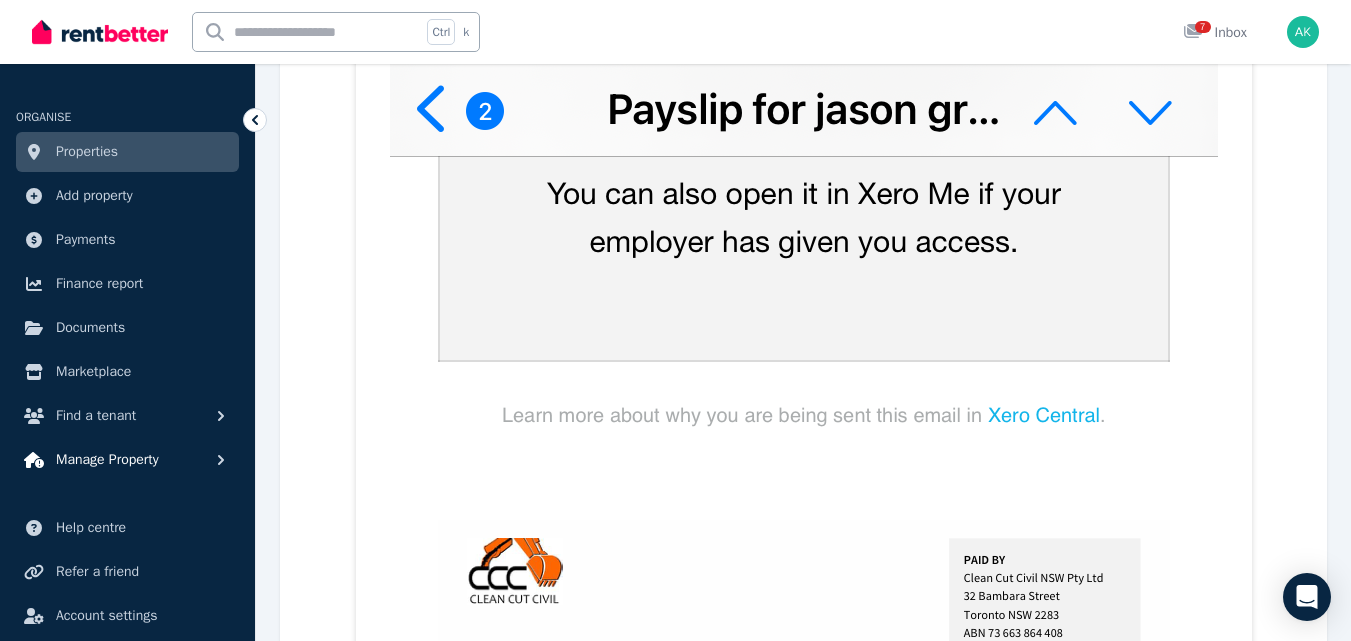 click on "Manage Property" at bounding box center (107, 460) 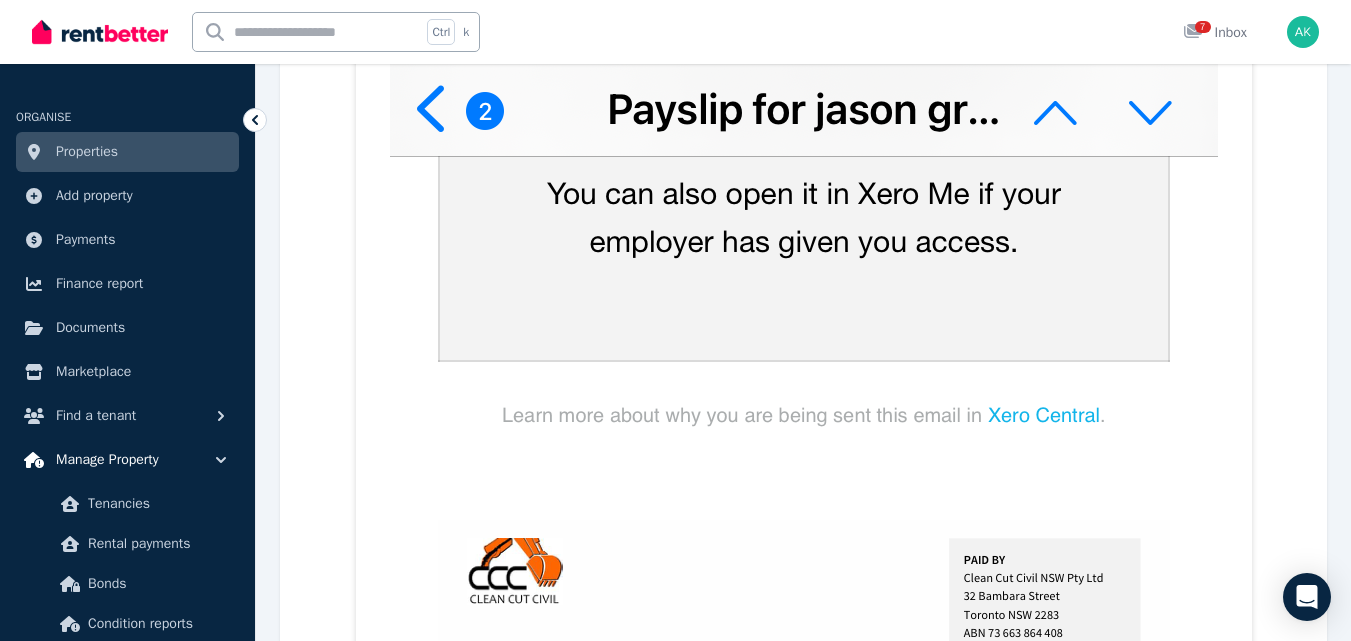 type 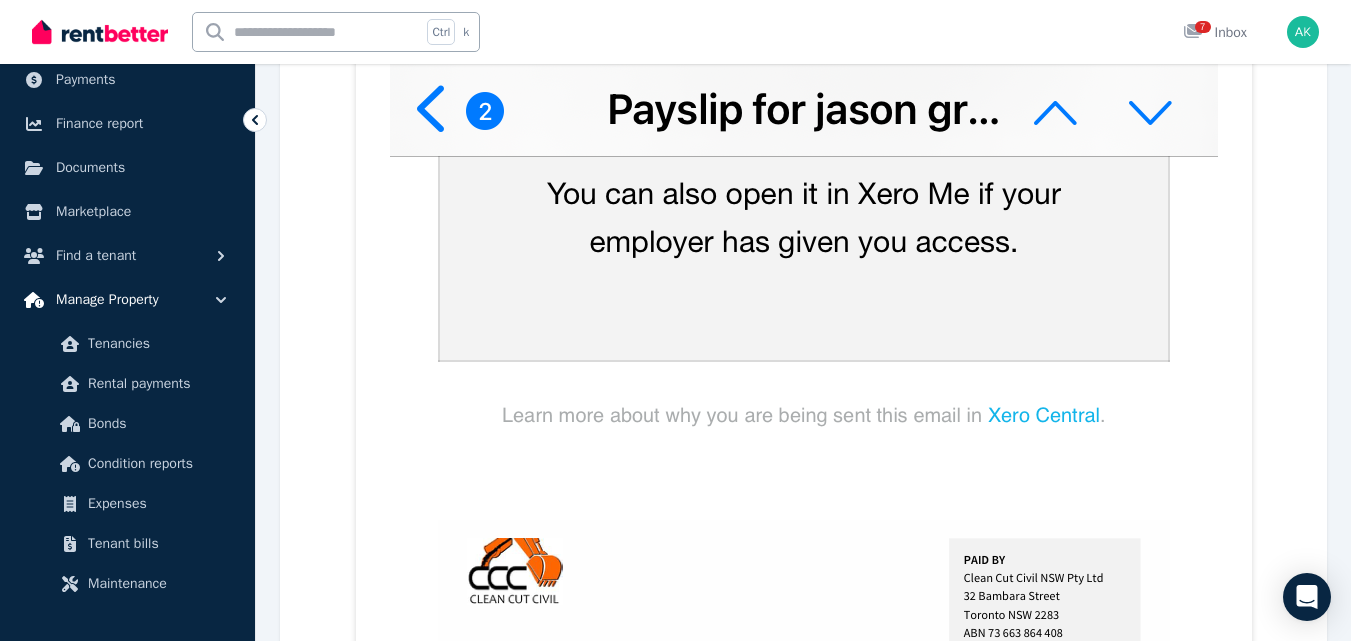 scroll, scrollTop: 87, scrollLeft: 0, axis: vertical 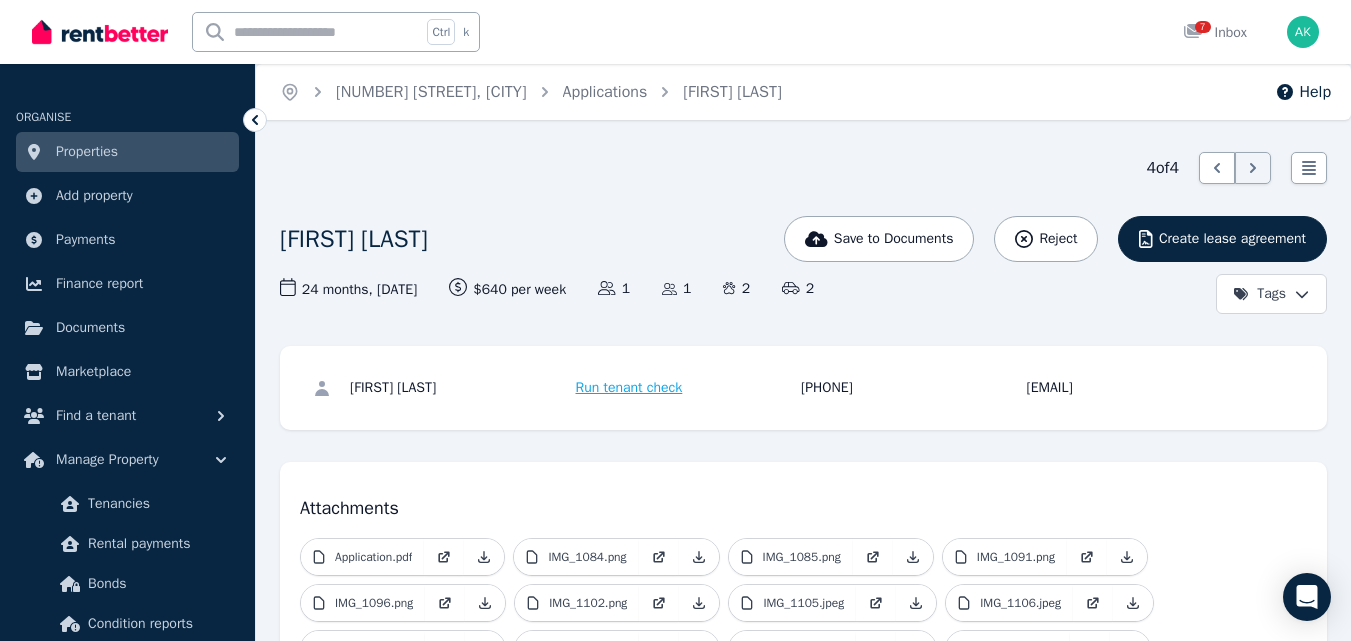 click on "Properties" at bounding box center [87, 152] 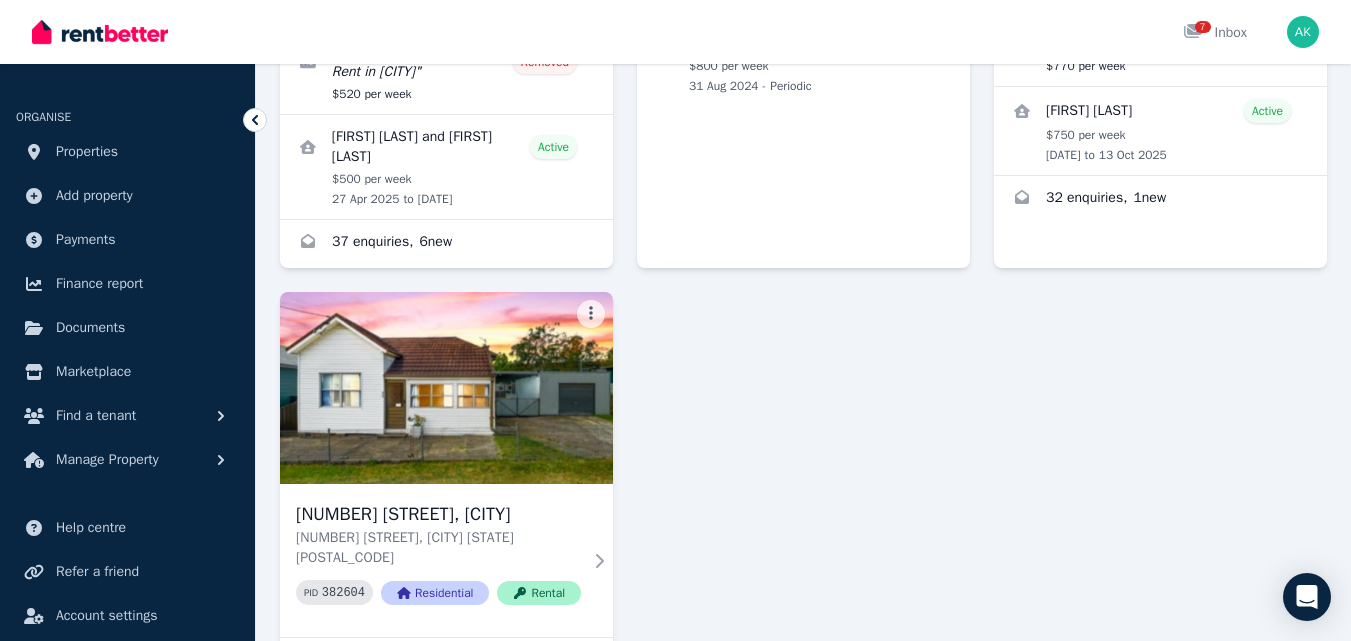 scroll, scrollTop: 587, scrollLeft: 0, axis: vertical 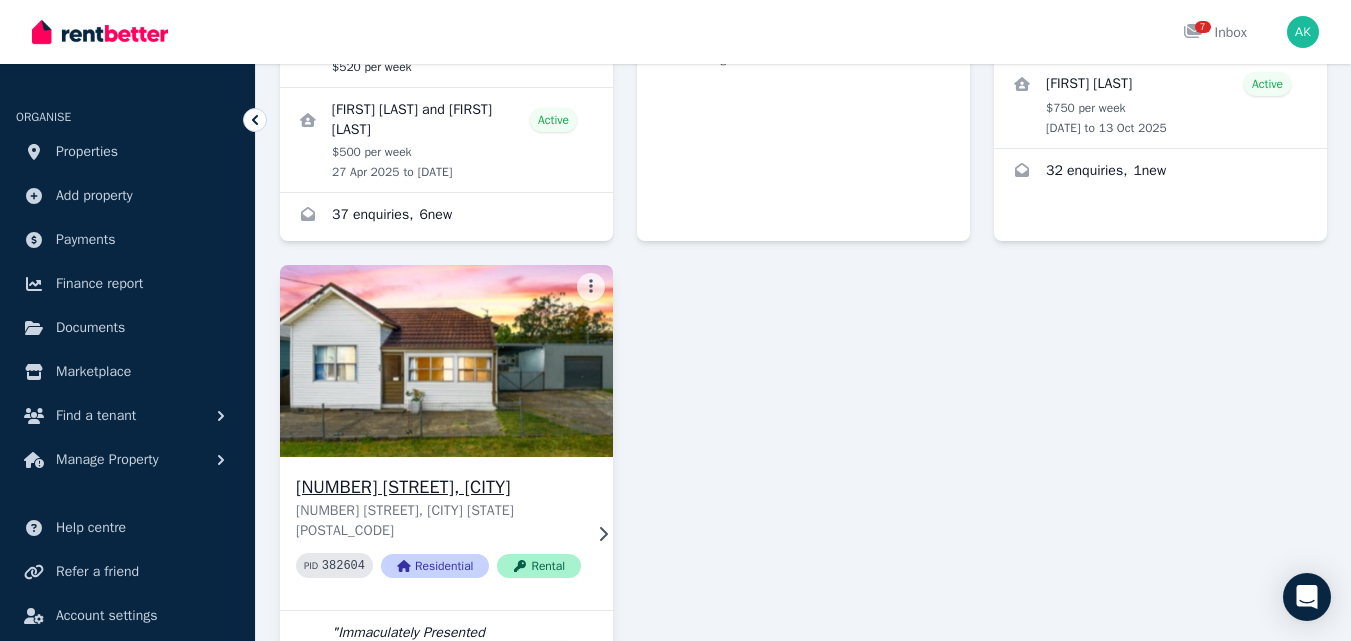 click at bounding box center [447, 361] 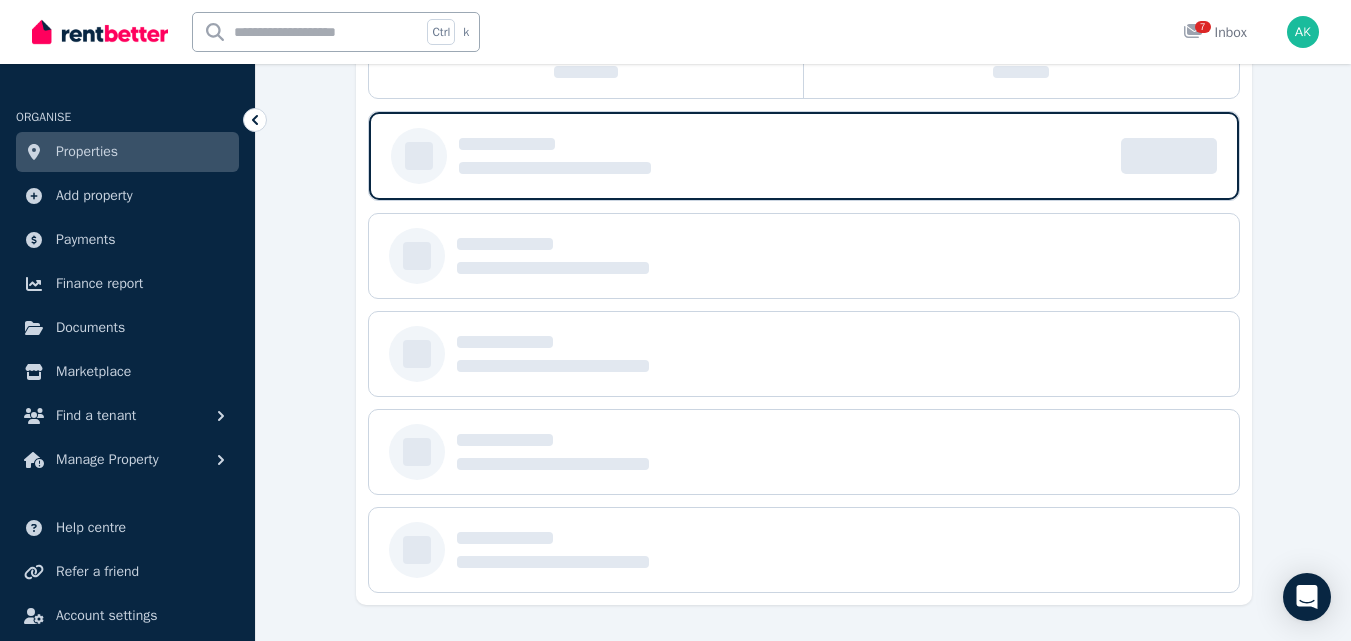 scroll, scrollTop: 0, scrollLeft: 0, axis: both 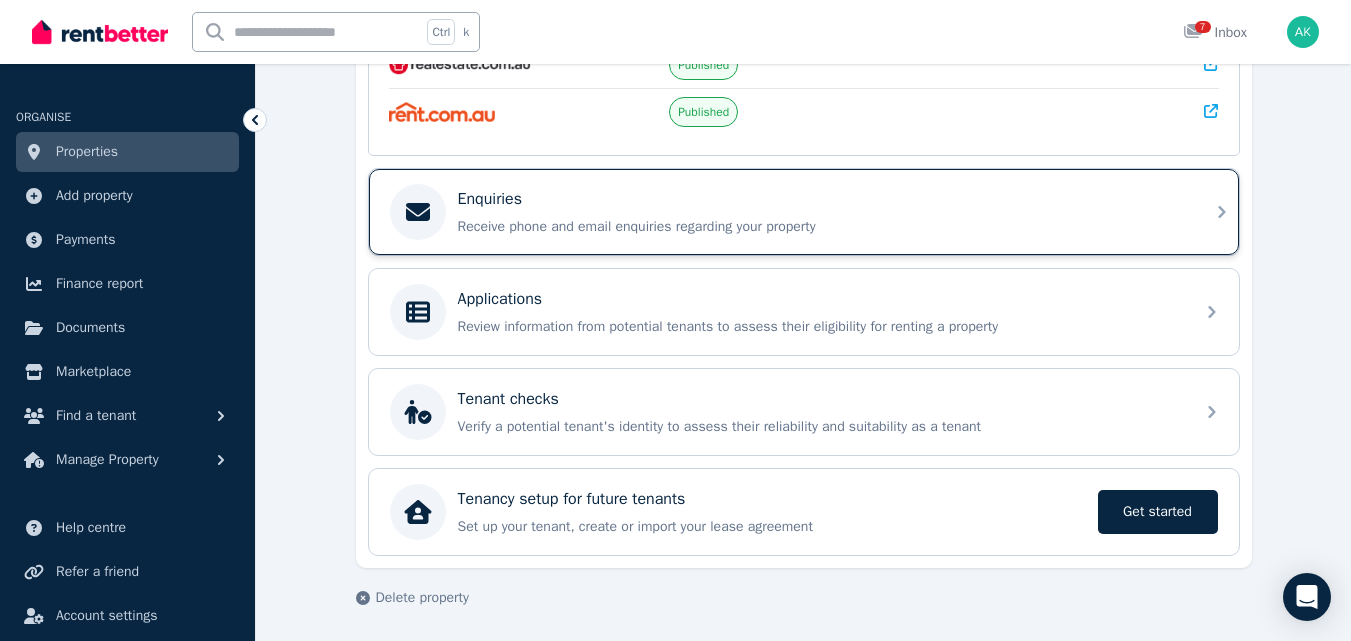 click on "Enquiries" at bounding box center [820, 199] 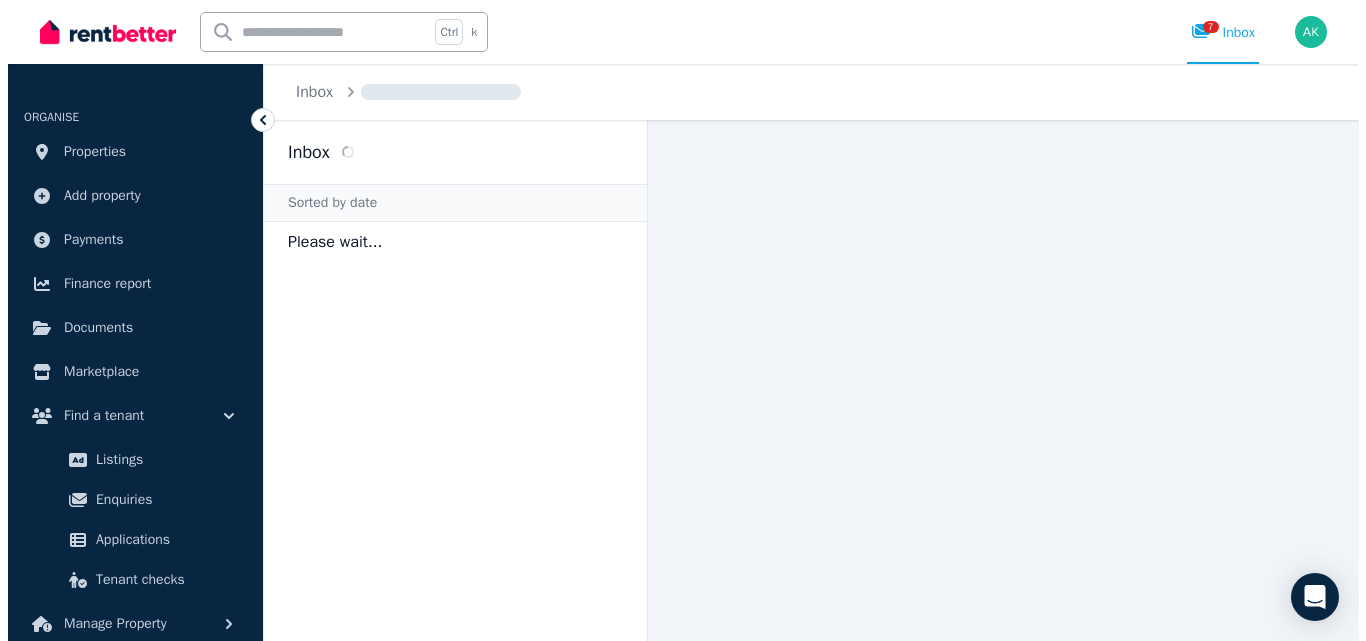 scroll, scrollTop: 0, scrollLeft: 0, axis: both 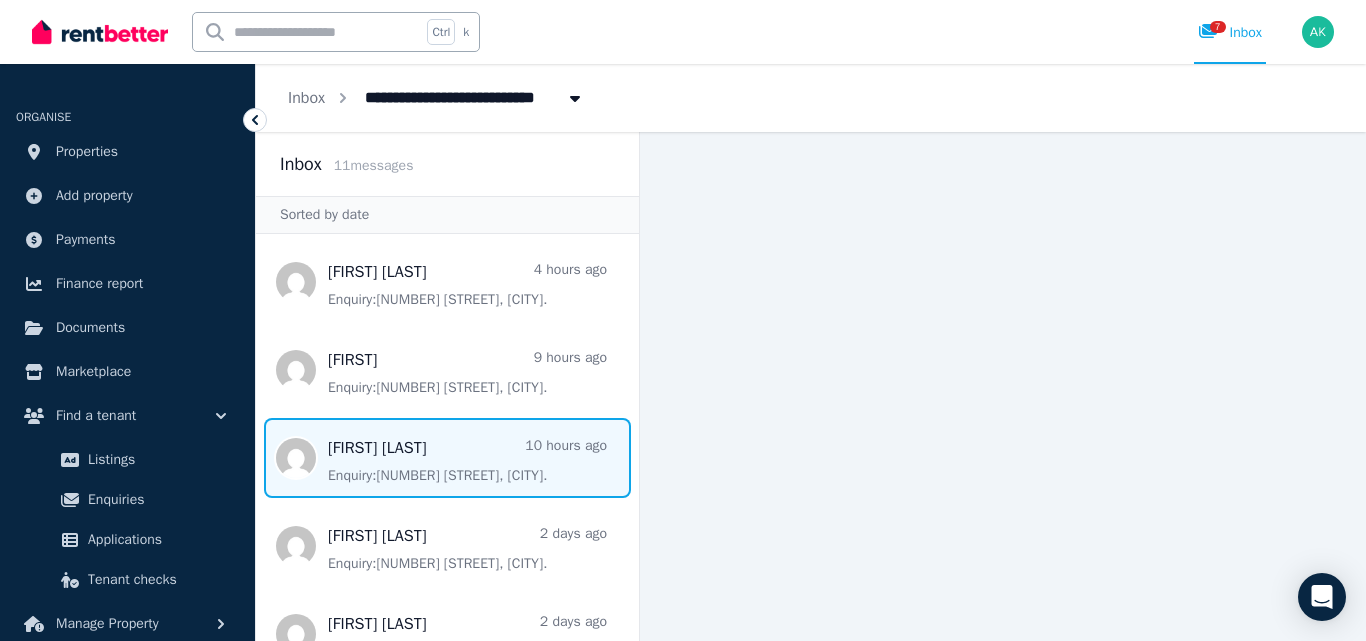 click at bounding box center (447, 458) 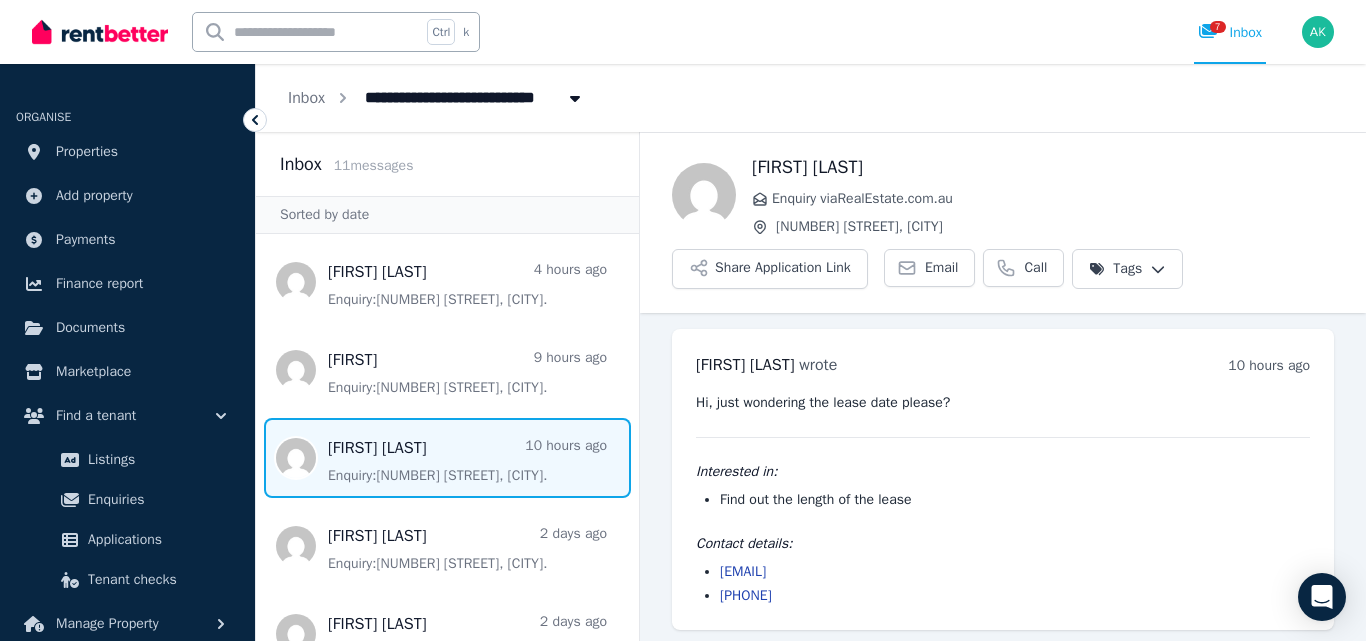 scroll, scrollTop: 5, scrollLeft: 0, axis: vertical 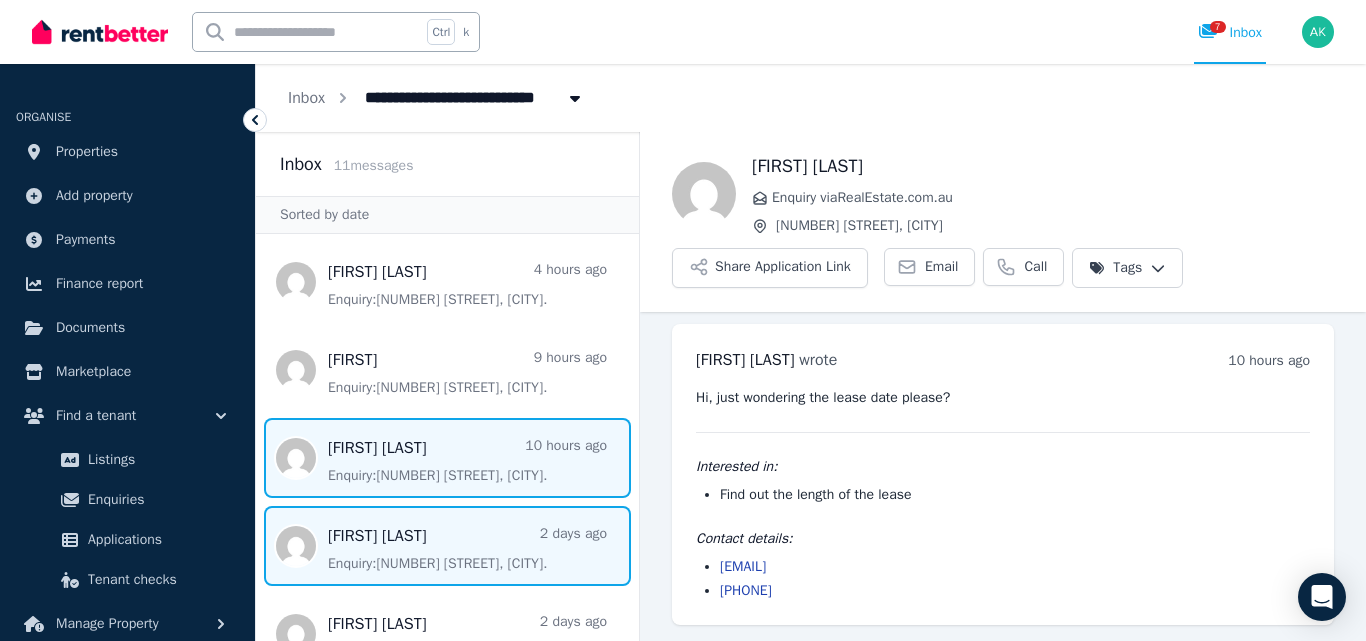 click at bounding box center [447, 546] 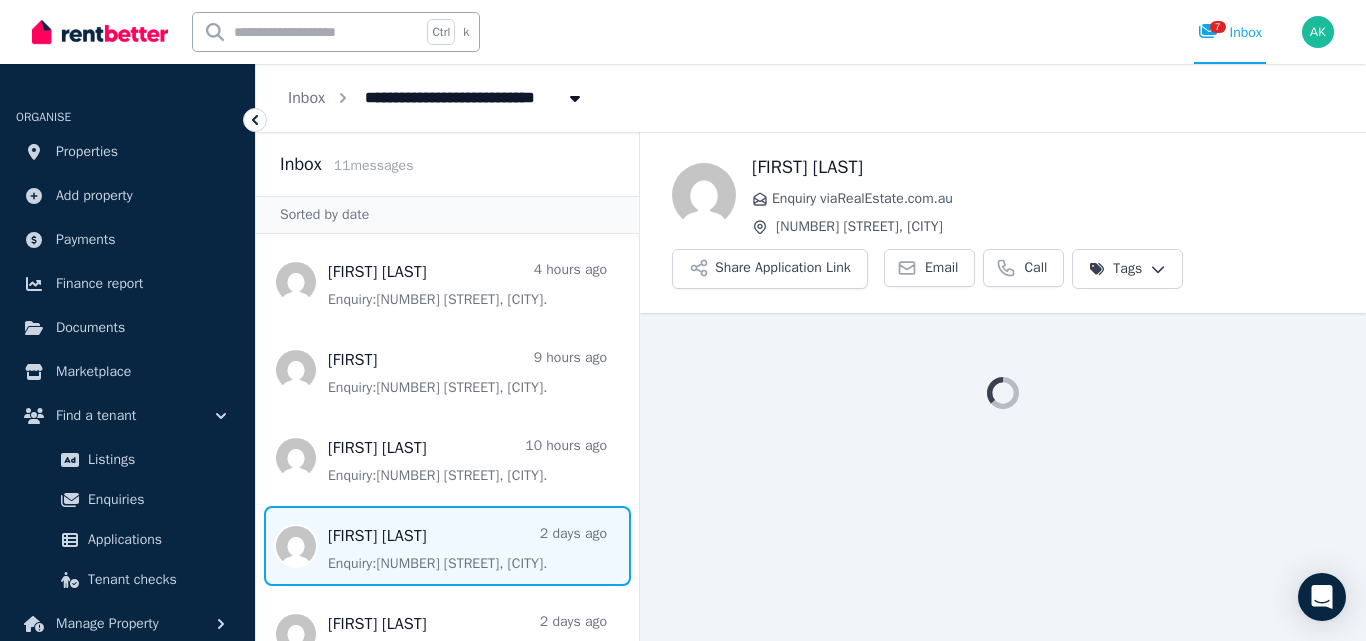 scroll, scrollTop: 0, scrollLeft: 0, axis: both 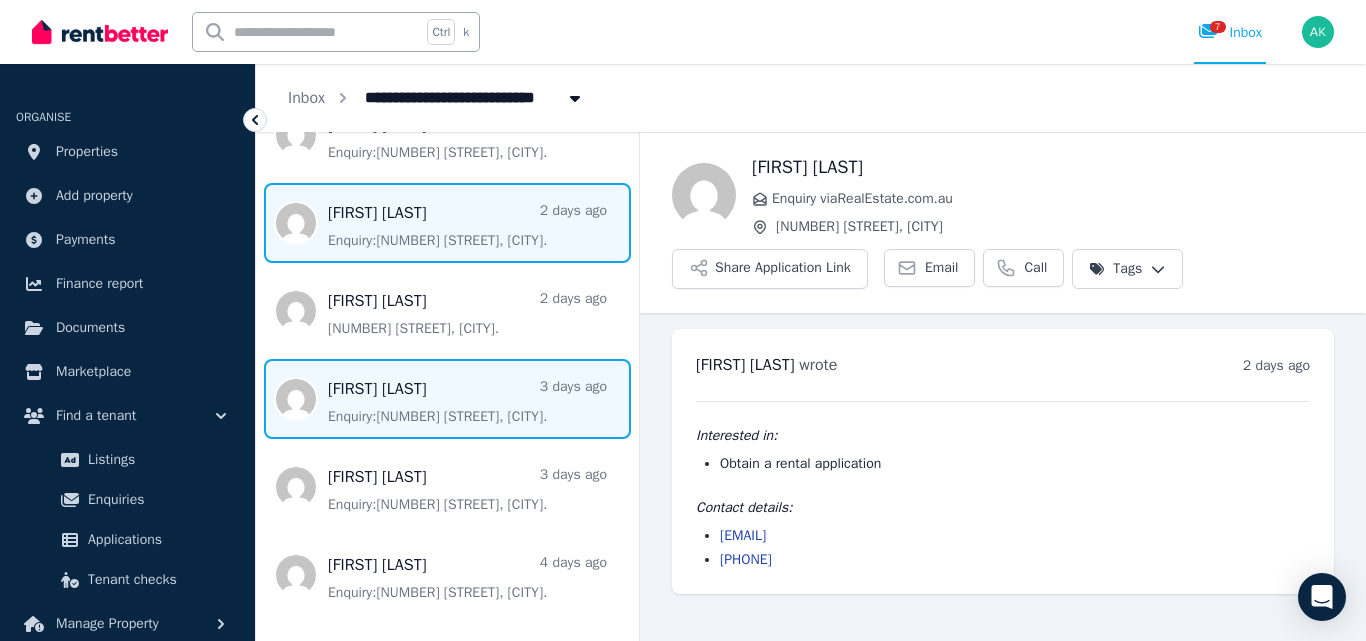 click at bounding box center [447, 399] 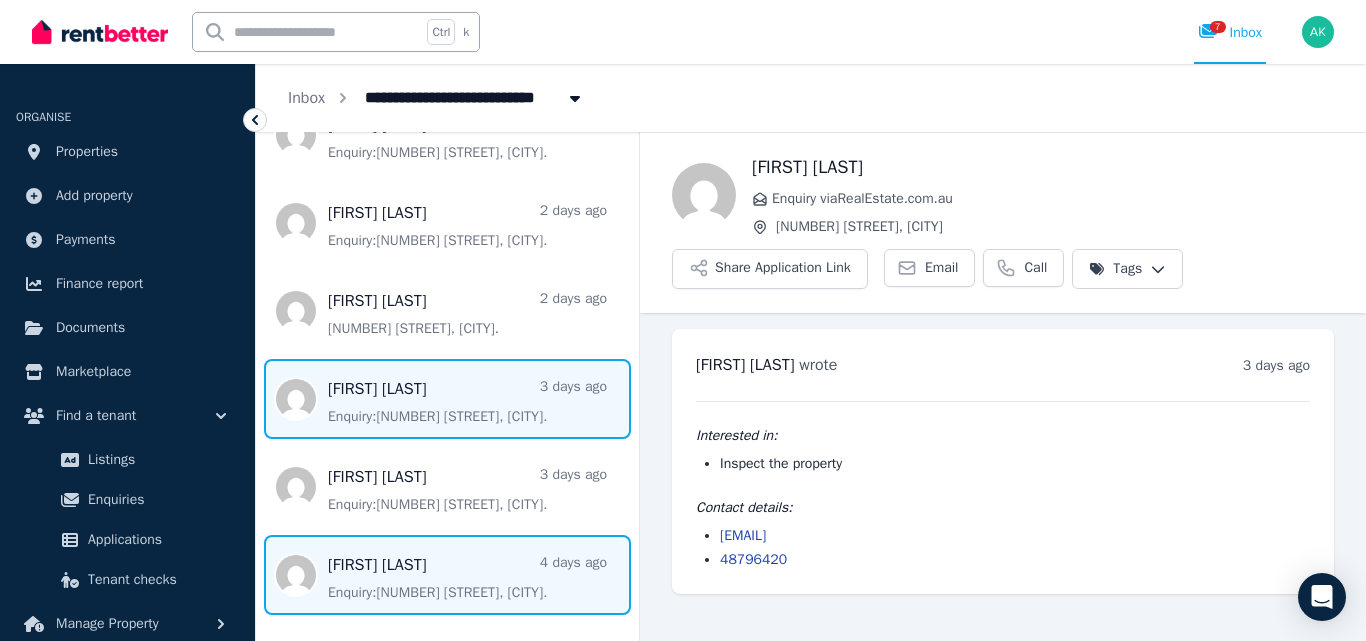 click at bounding box center [447, 575] 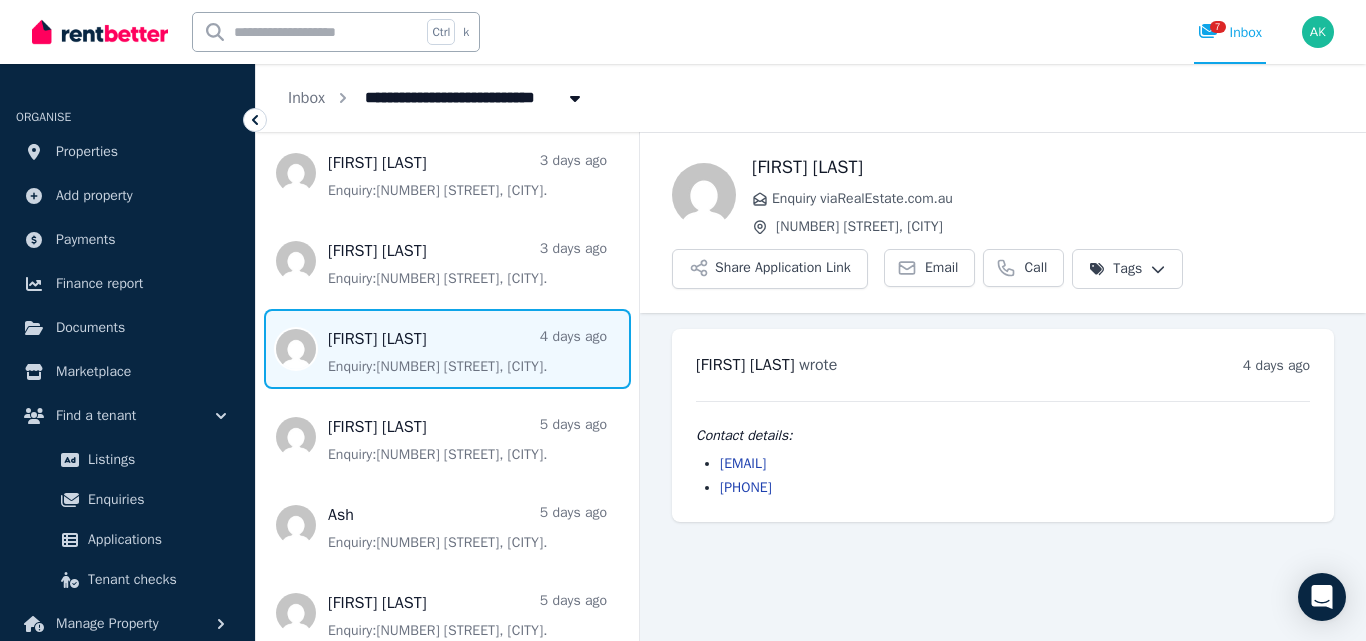 scroll, scrollTop: 569, scrollLeft: 0, axis: vertical 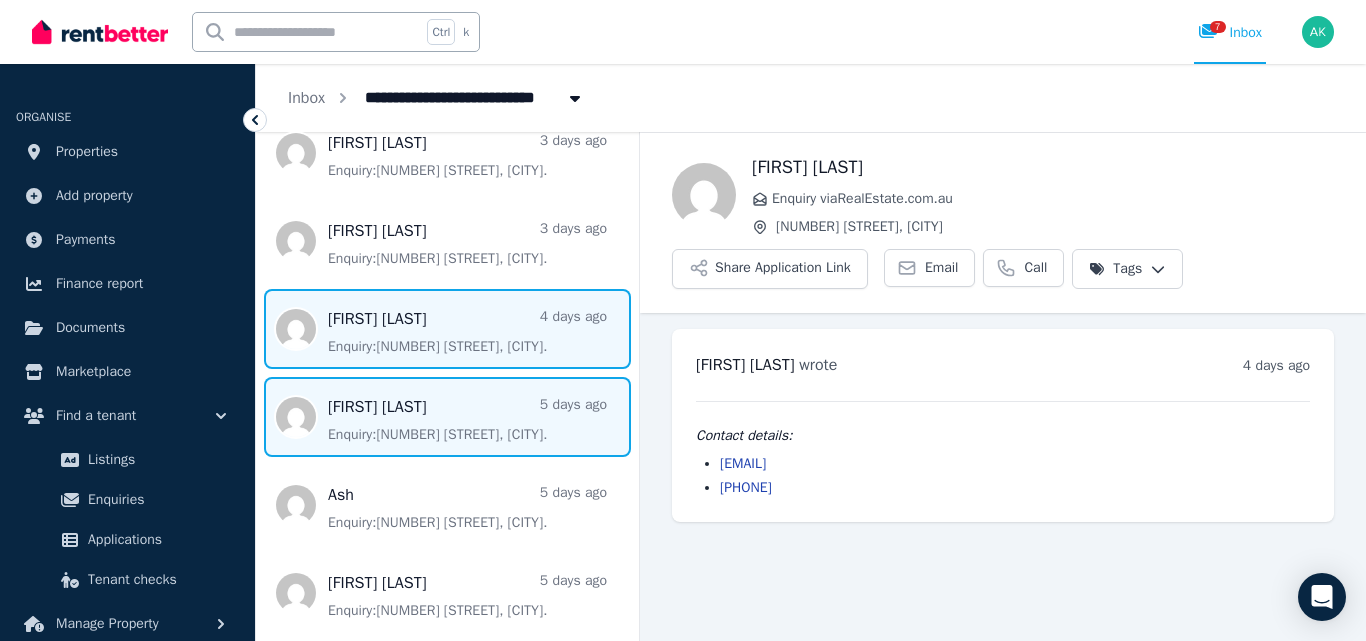 click at bounding box center [447, 417] 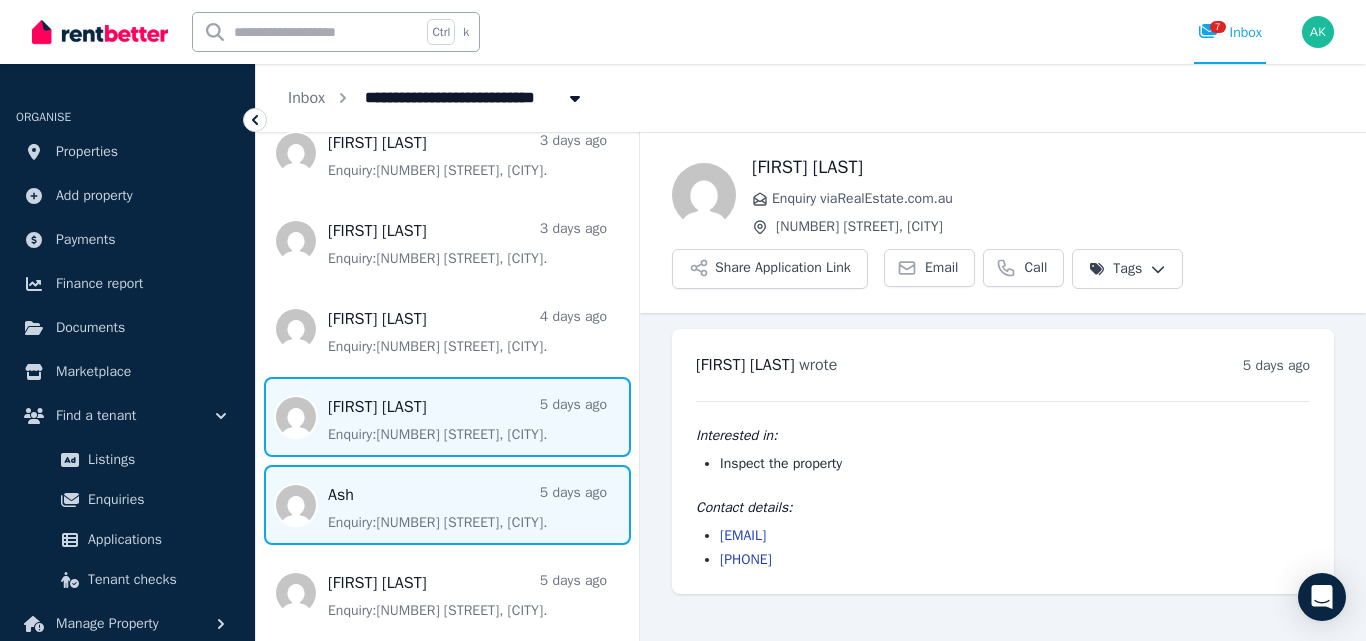click at bounding box center [447, 505] 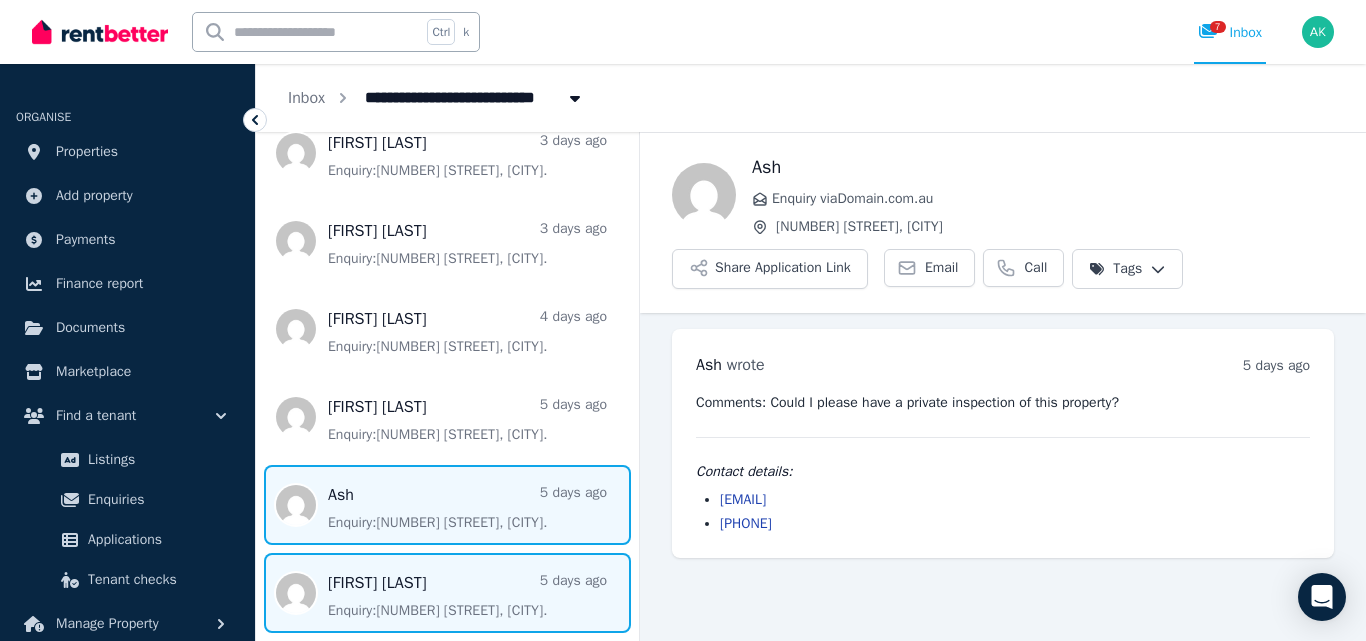click at bounding box center [447, 593] 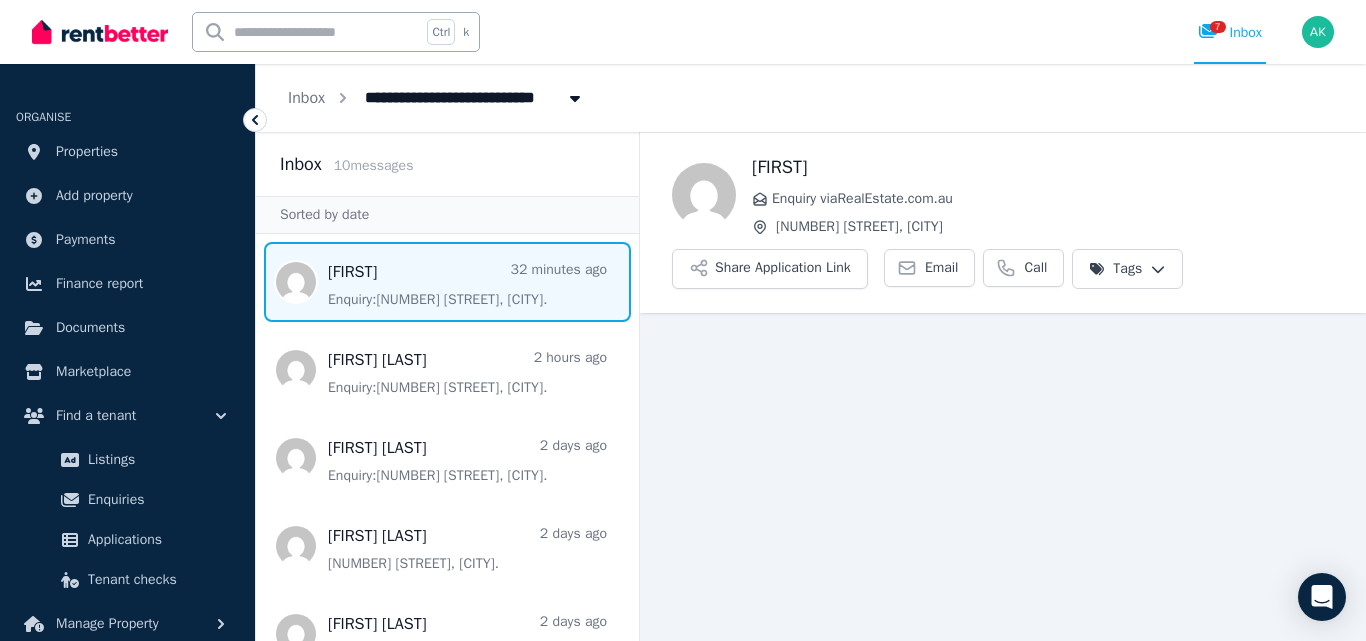 scroll, scrollTop: 0, scrollLeft: 0, axis: both 